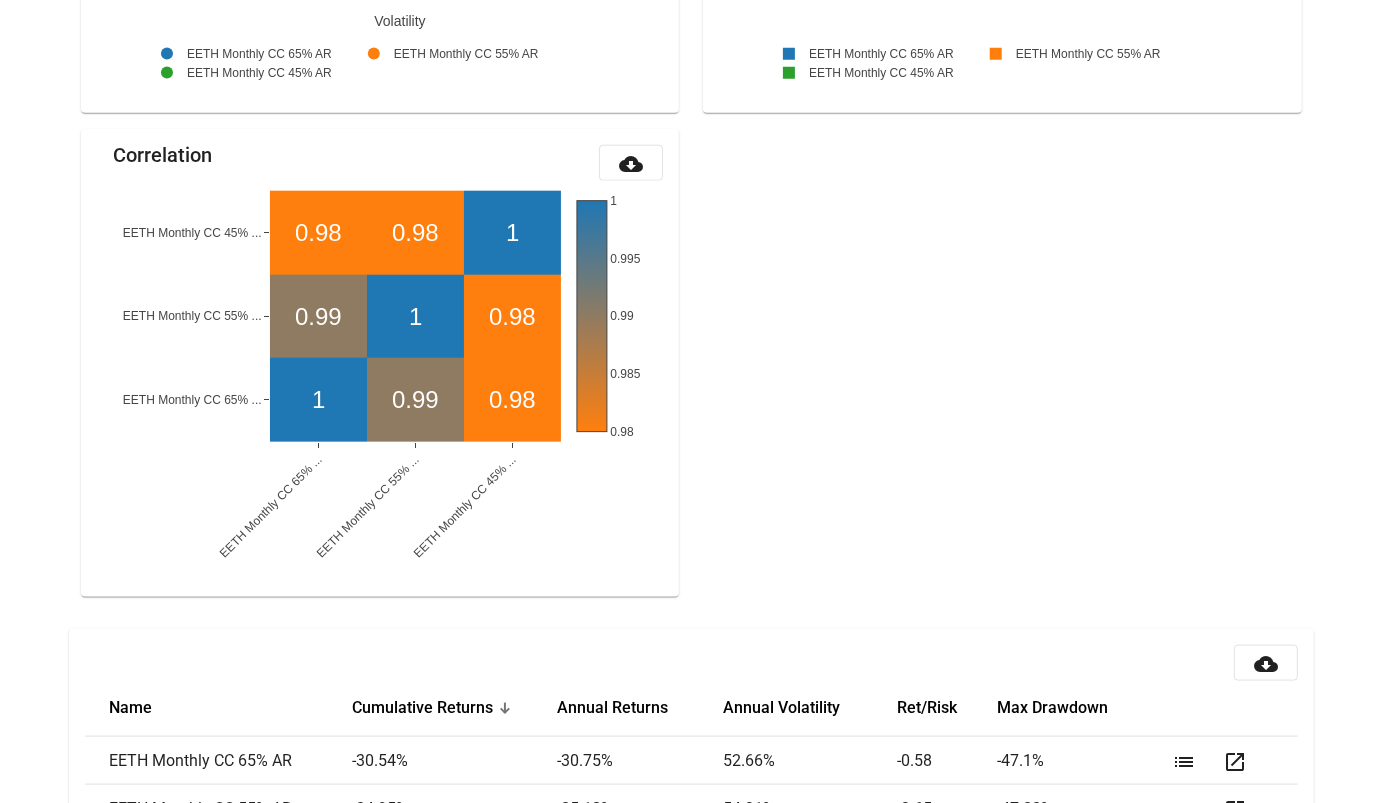 scroll, scrollTop: 2180, scrollLeft: 0, axis: vertical 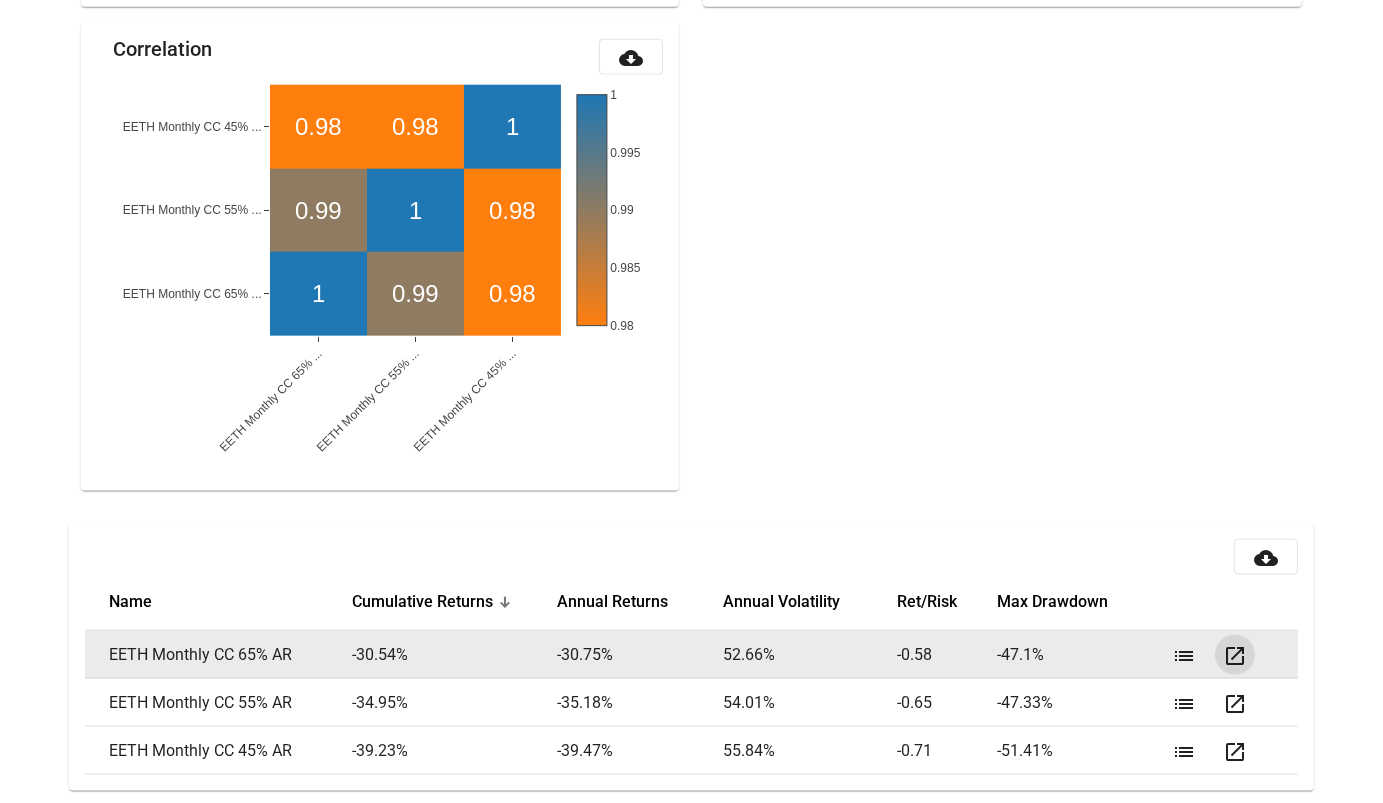 click on "open_in_new" at bounding box center (1235, 656) 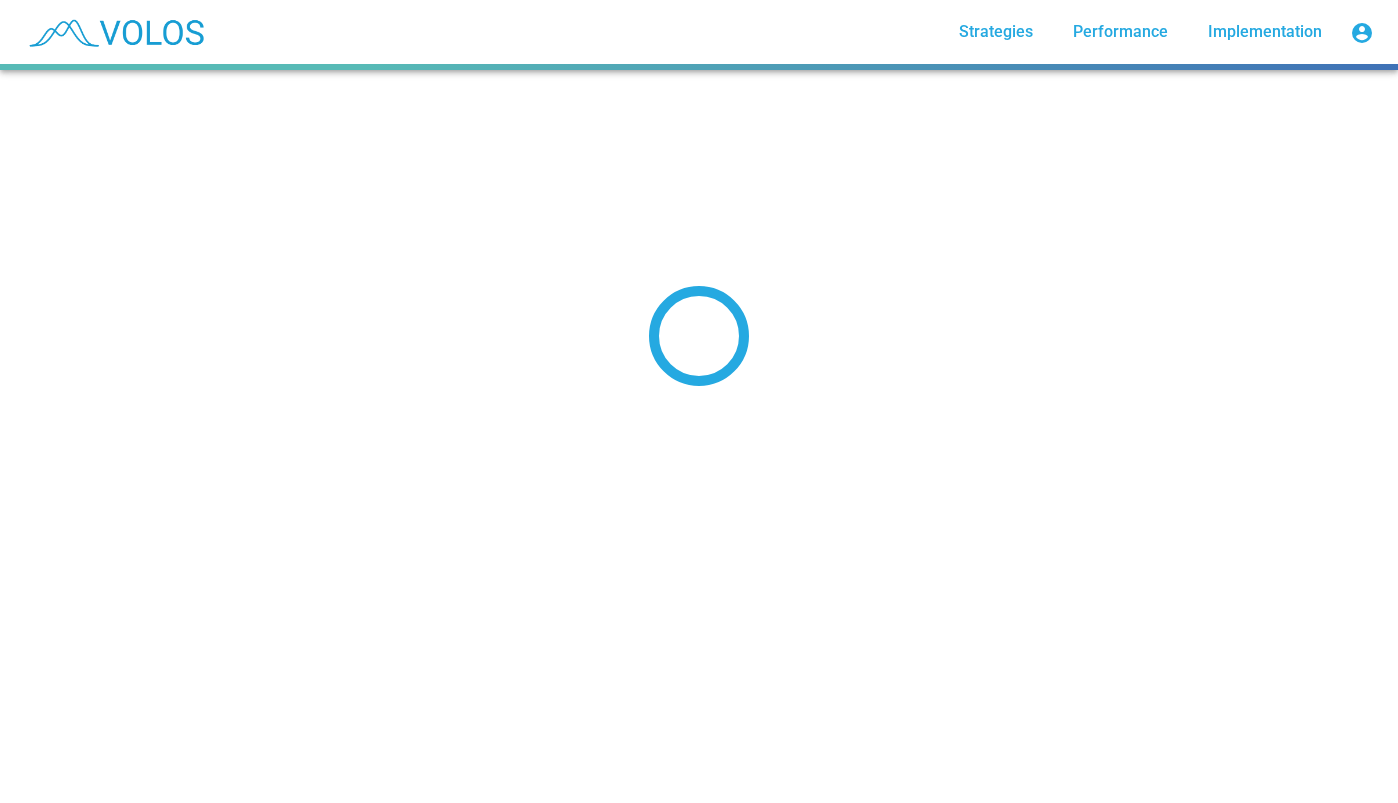 scroll, scrollTop: 0, scrollLeft: 0, axis: both 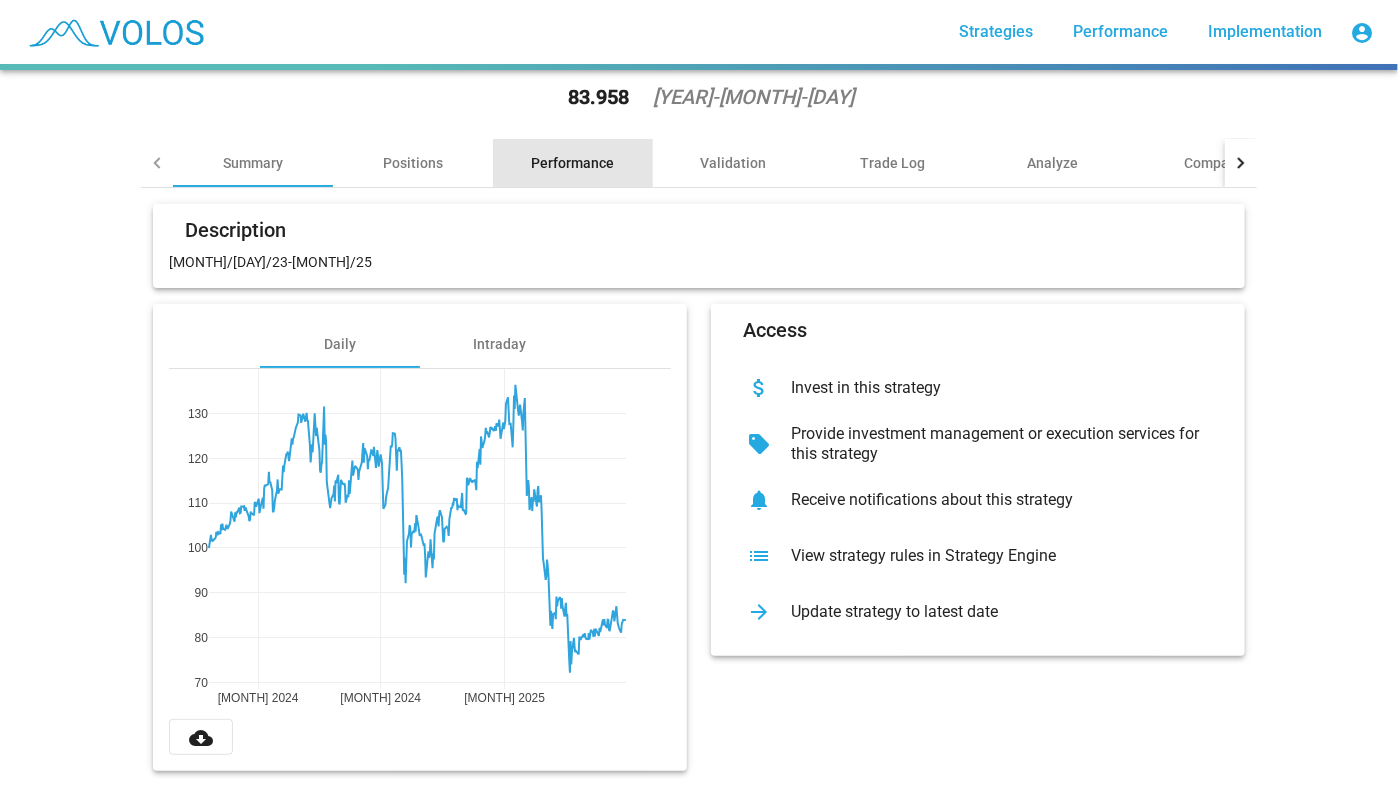 click on "Performance" at bounding box center [573, 163] 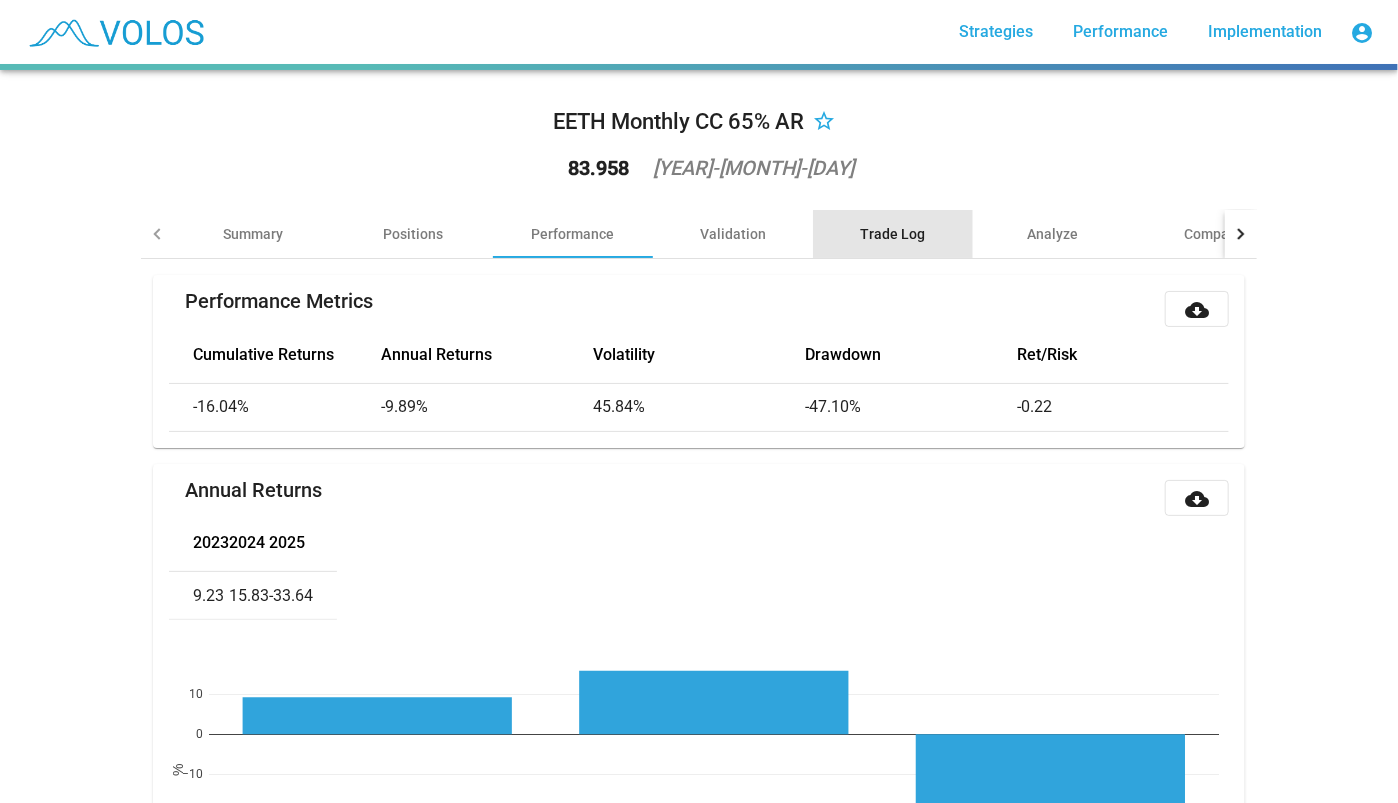 click on "Trade Log" at bounding box center (893, 234) 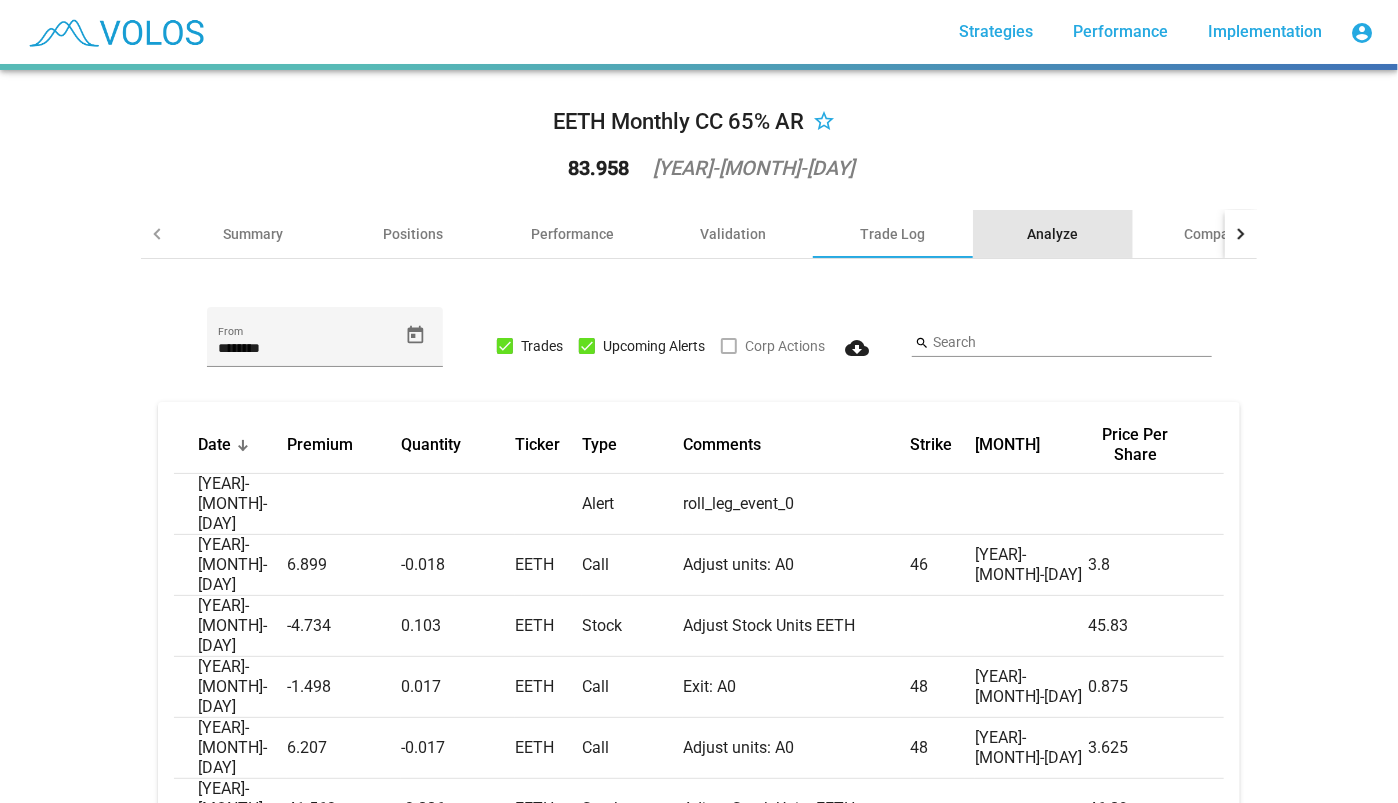 click on "Analyze" at bounding box center (1053, 234) 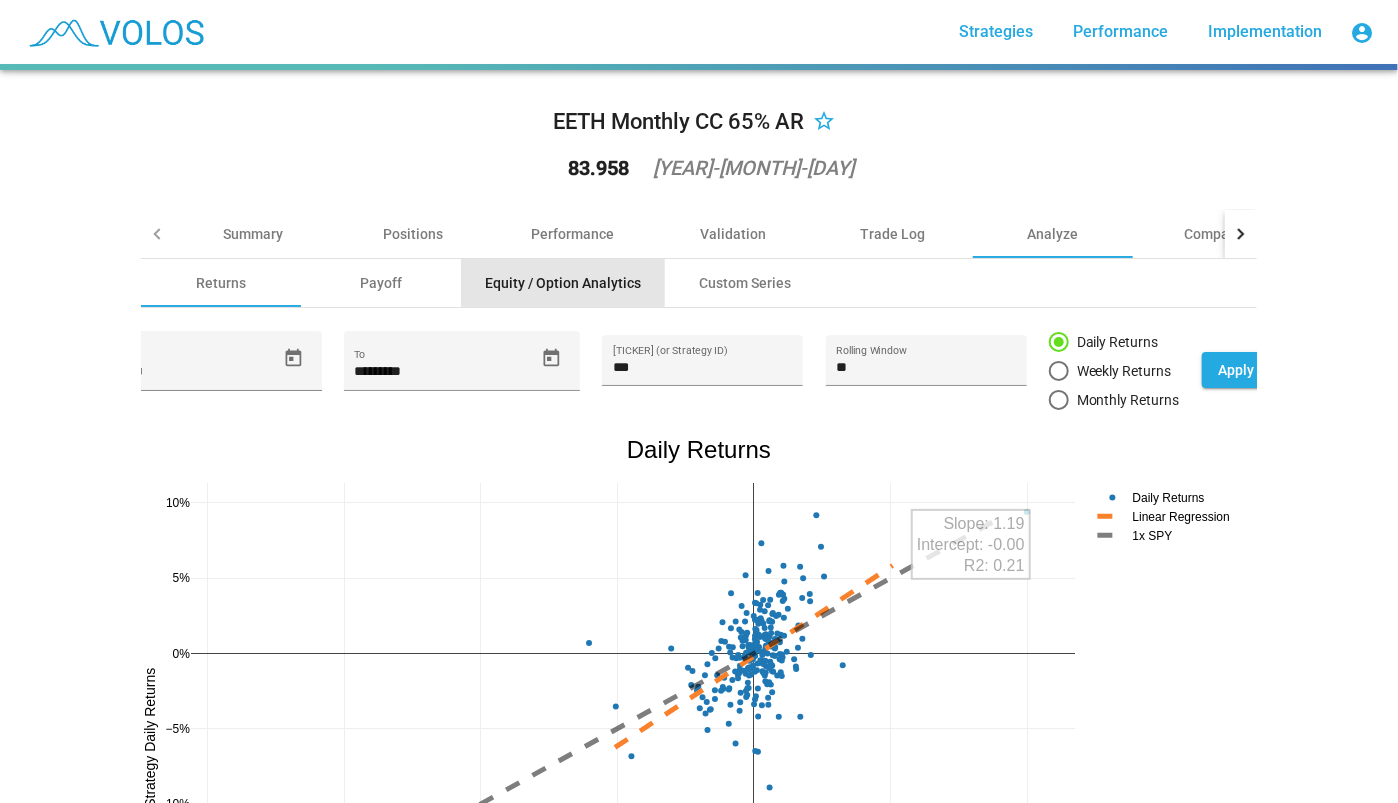 click on "Equity / Option Analytics" at bounding box center (563, 283) 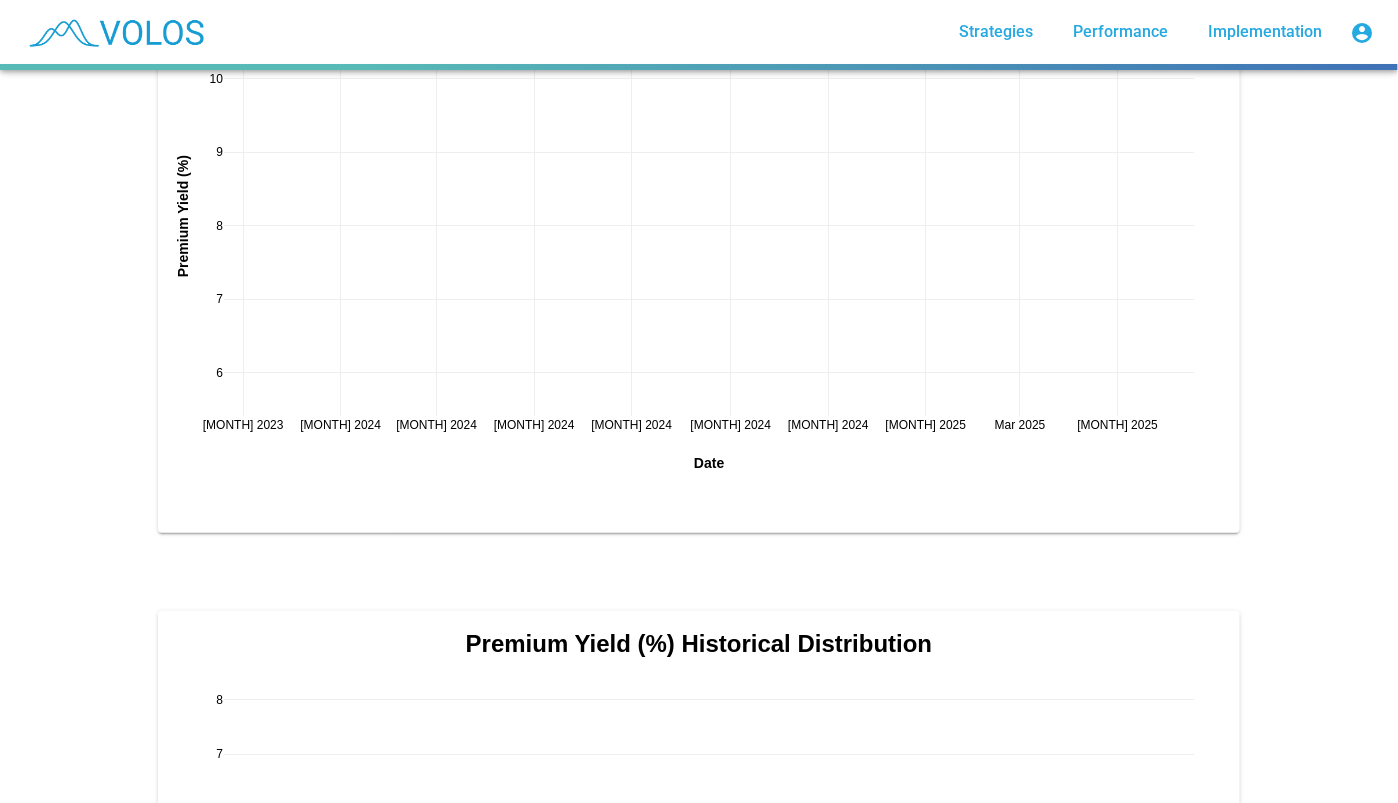 scroll, scrollTop: 472, scrollLeft: 0, axis: vertical 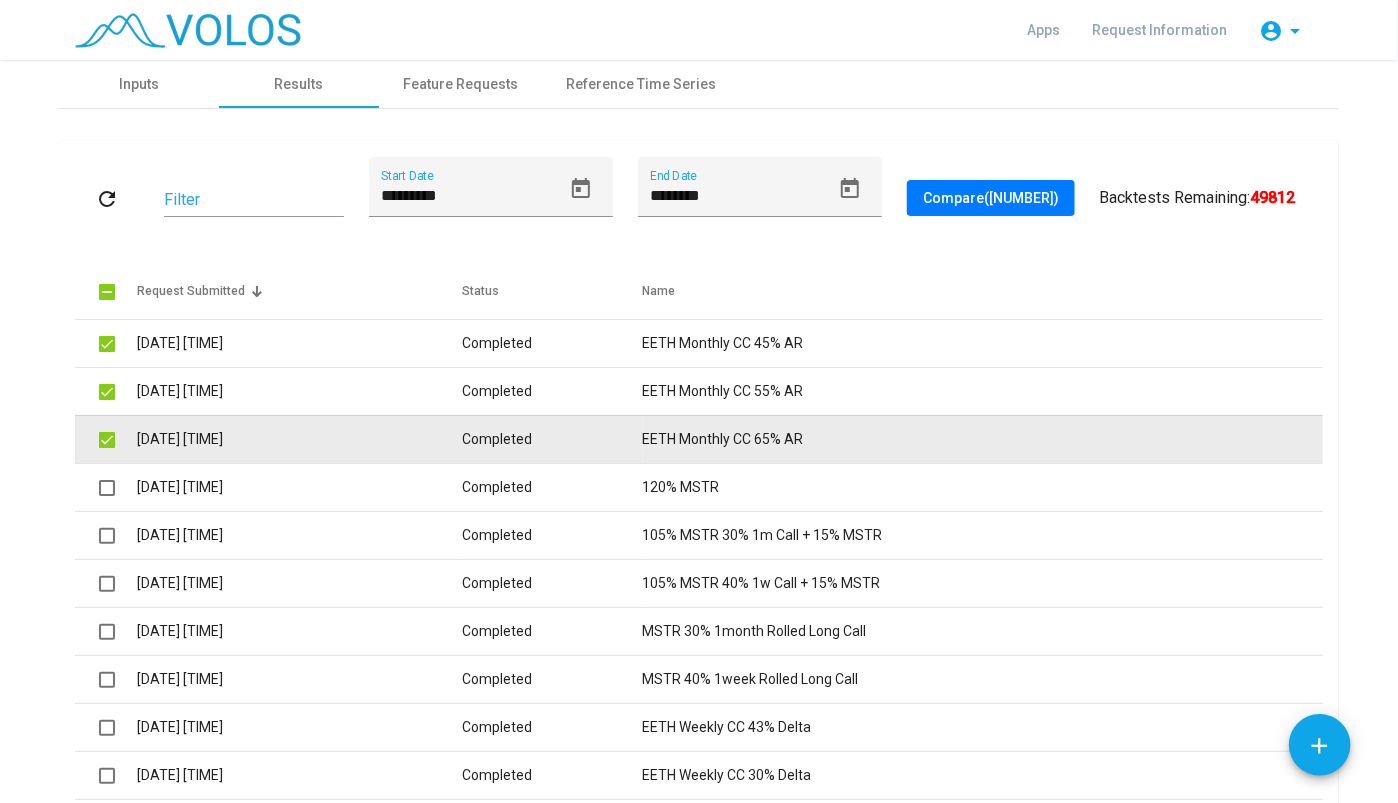click on "EETH Monthly CC 65% AR" at bounding box center [1062, 343] 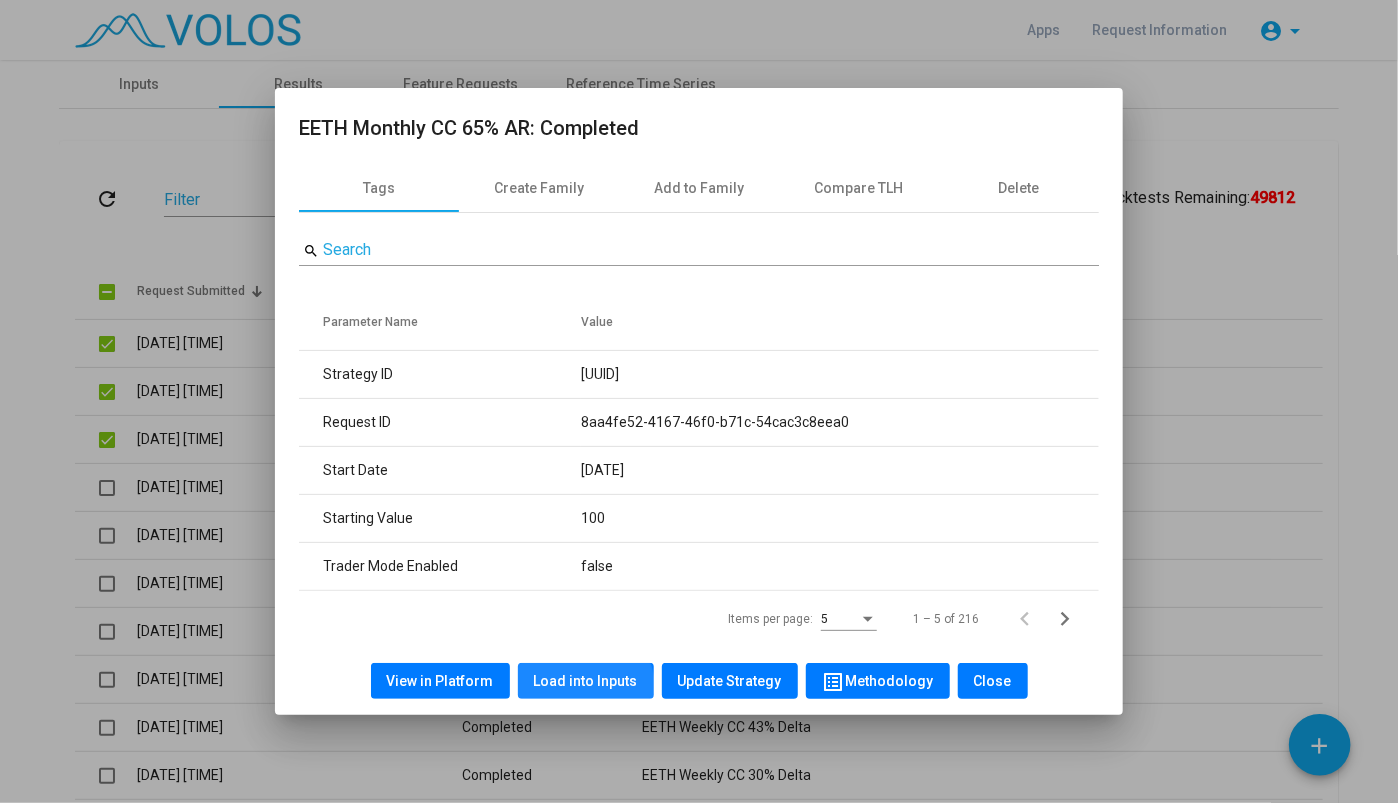 click on "Load into Inputs" at bounding box center [586, 681] 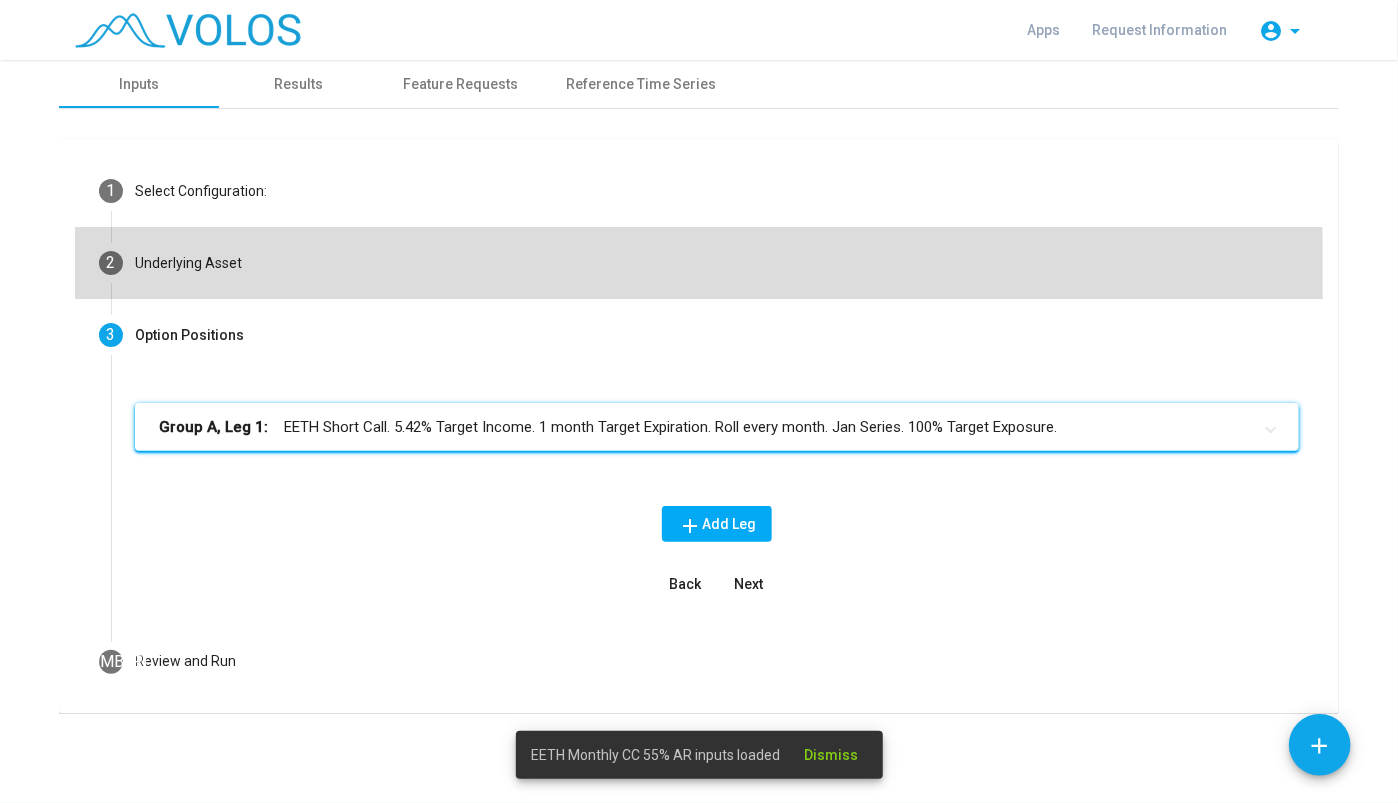 click on "2 Underlying Asset" at bounding box center (699, 263) 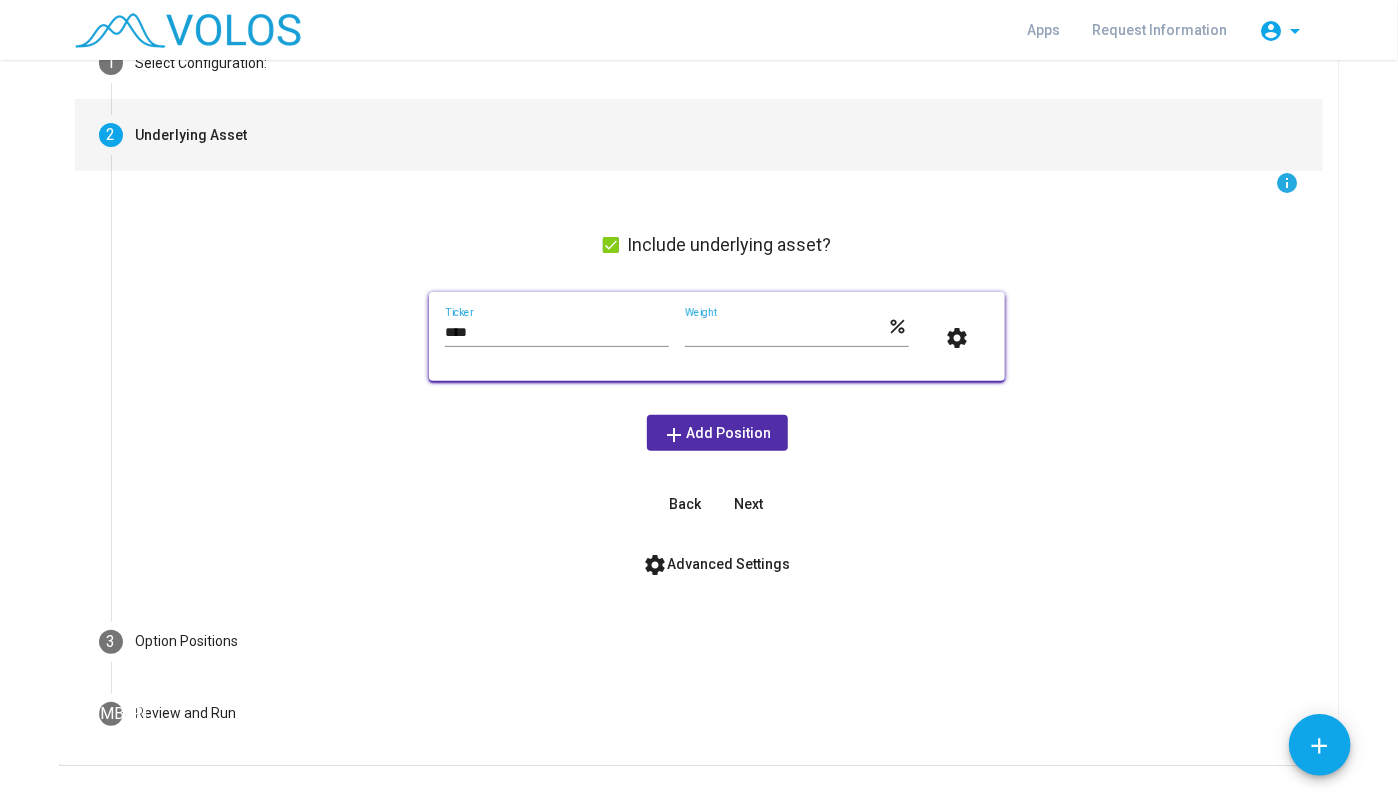 scroll, scrollTop: 127, scrollLeft: 0, axis: vertical 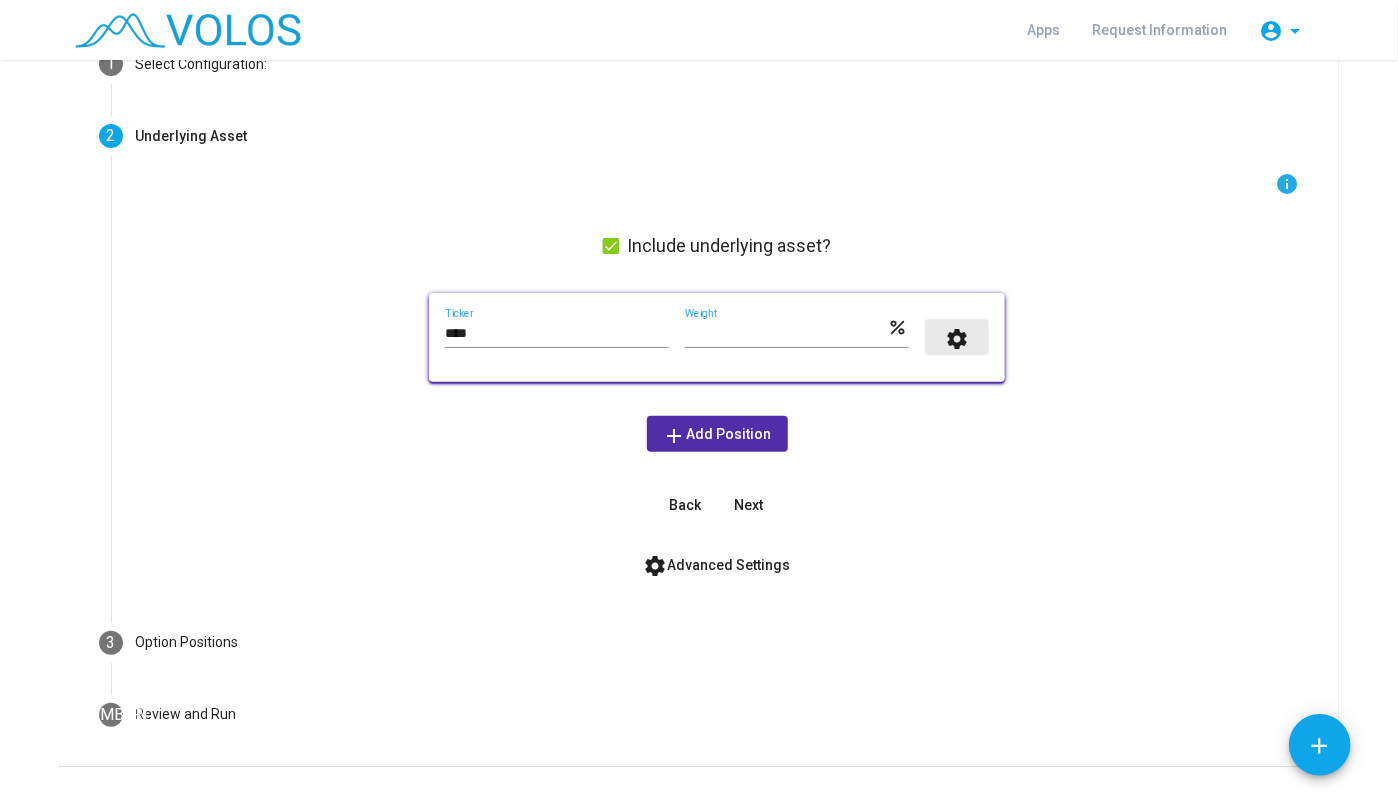 click on "settings" at bounding box center (957, 339) 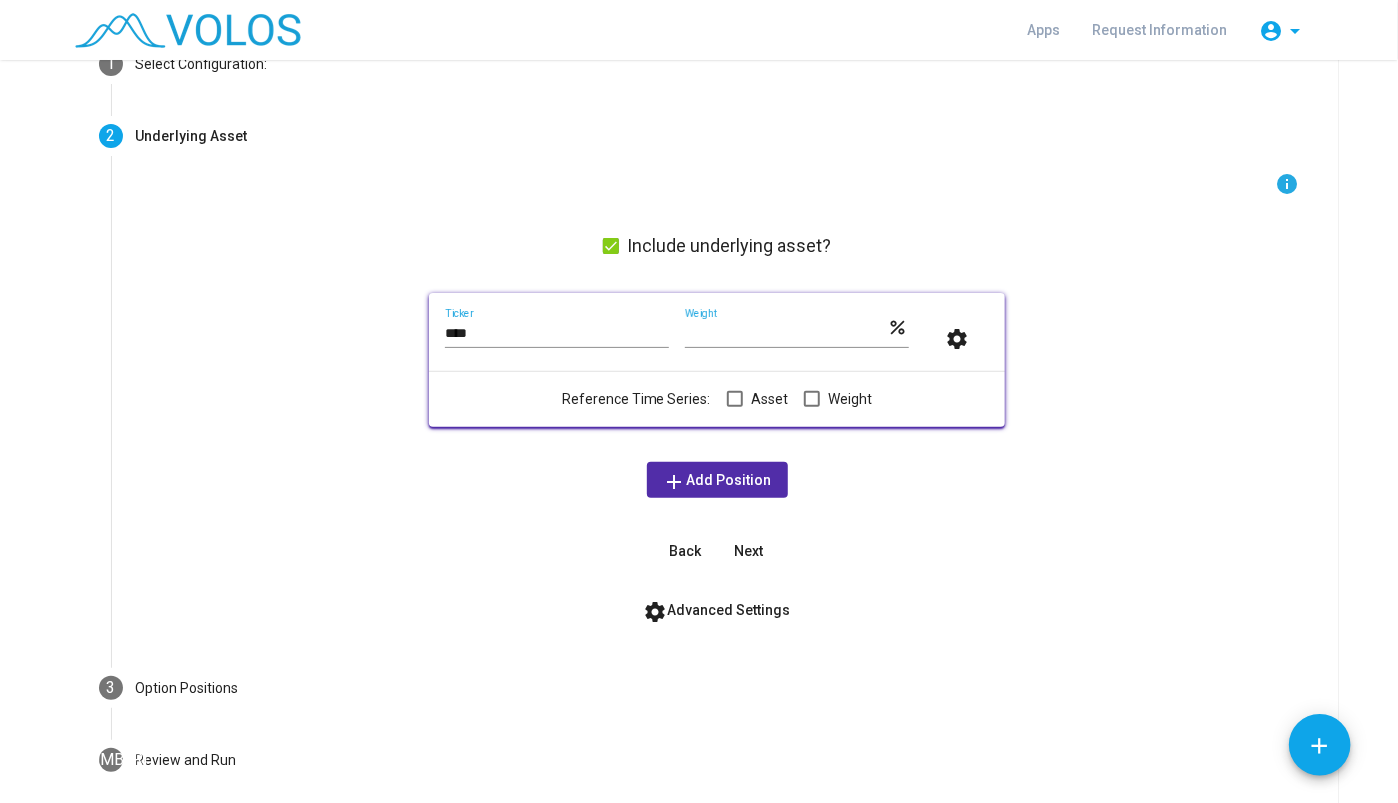 click on "settings" at bounding box center [957, 339] 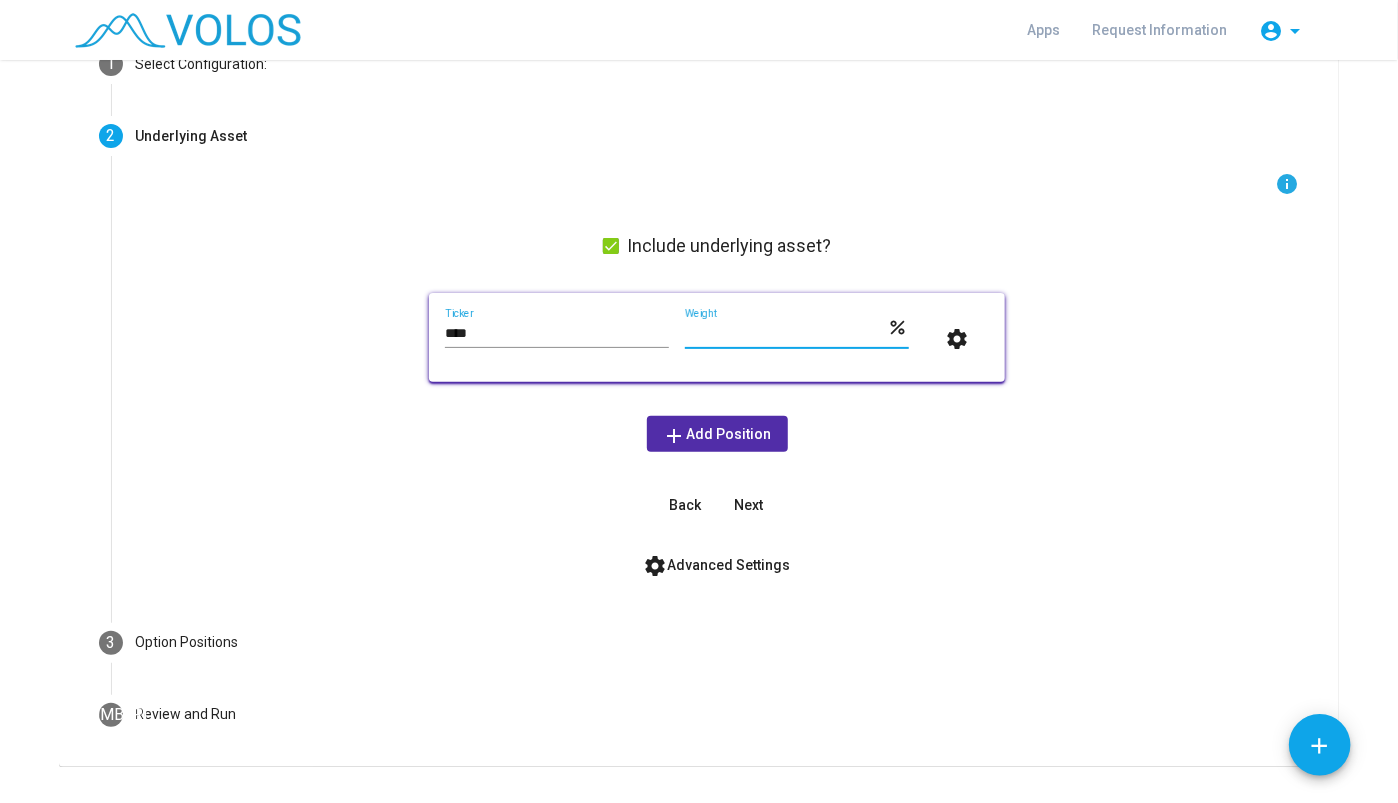 click on "***" at bounding box center (786, 334) 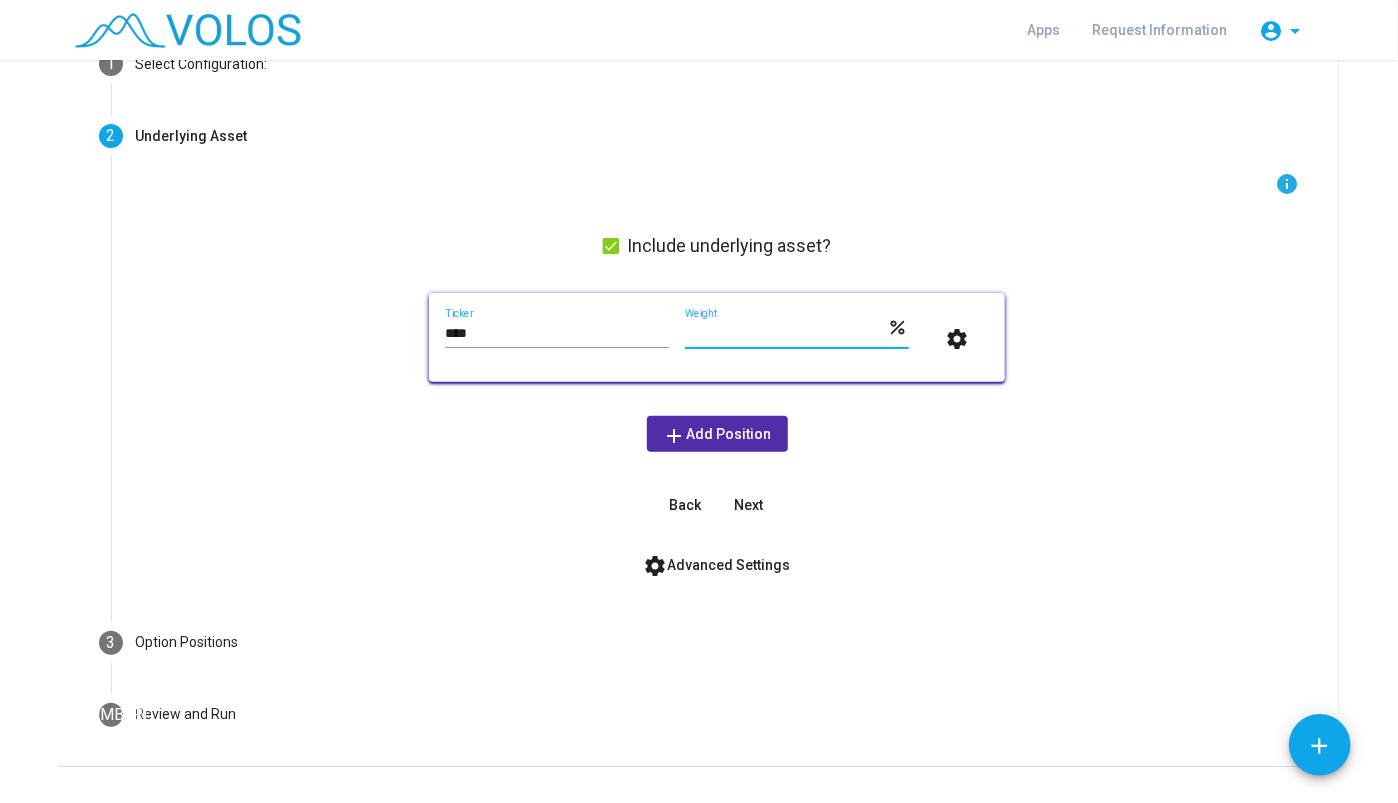 type on "*" 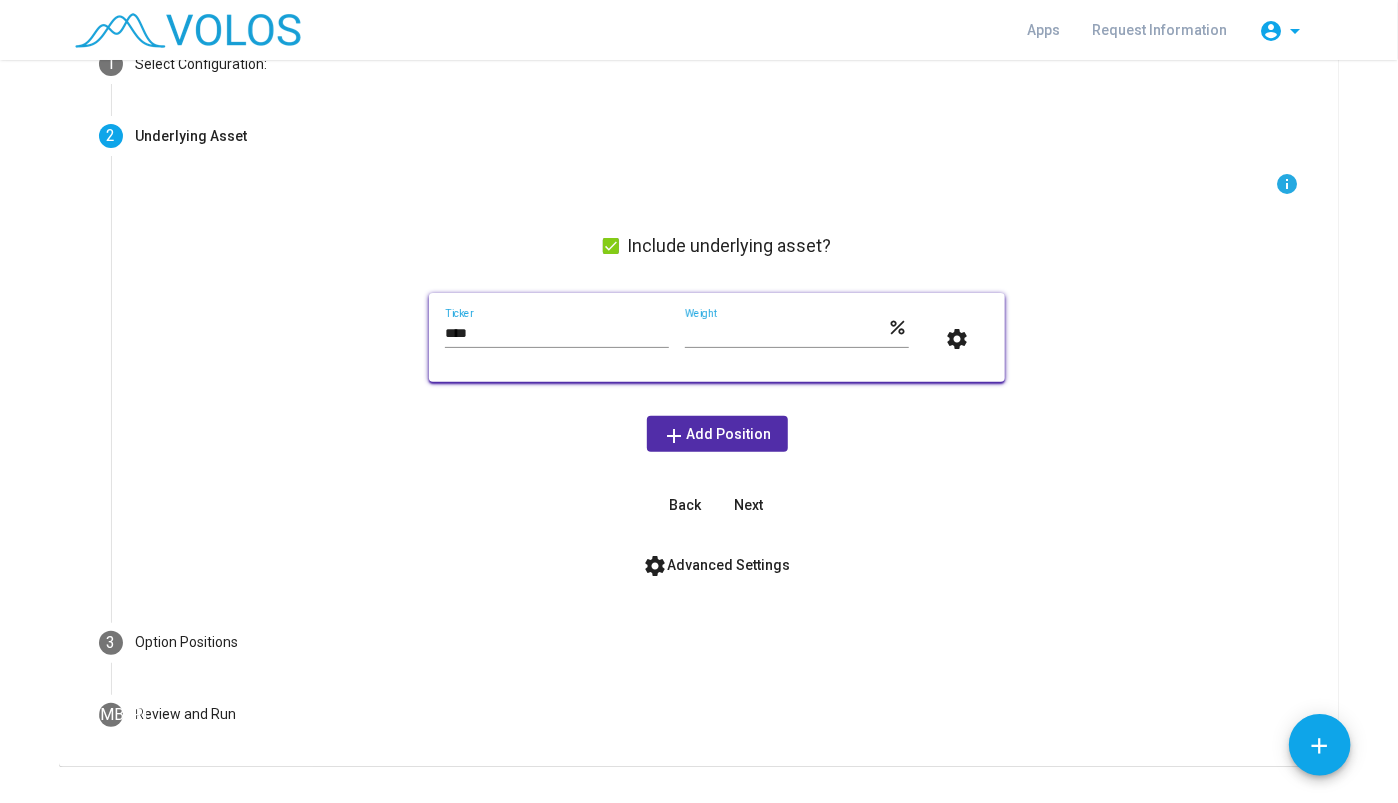 click on "info  Include underlying asset? **** Ticker * Weight percent settings add  Add Position  Back Next" at bounding box center [717, 347] 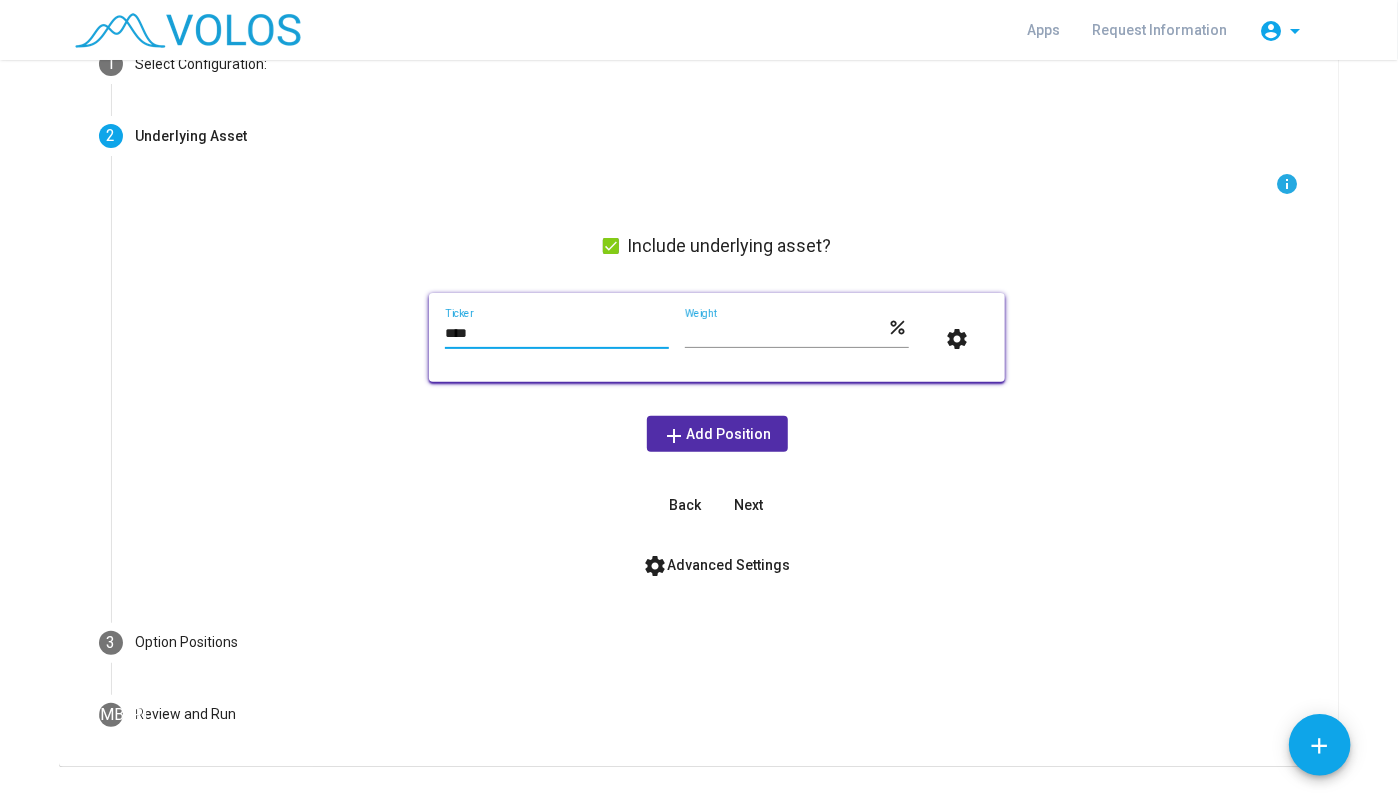 click on "****" at bounding box center (557, 334) 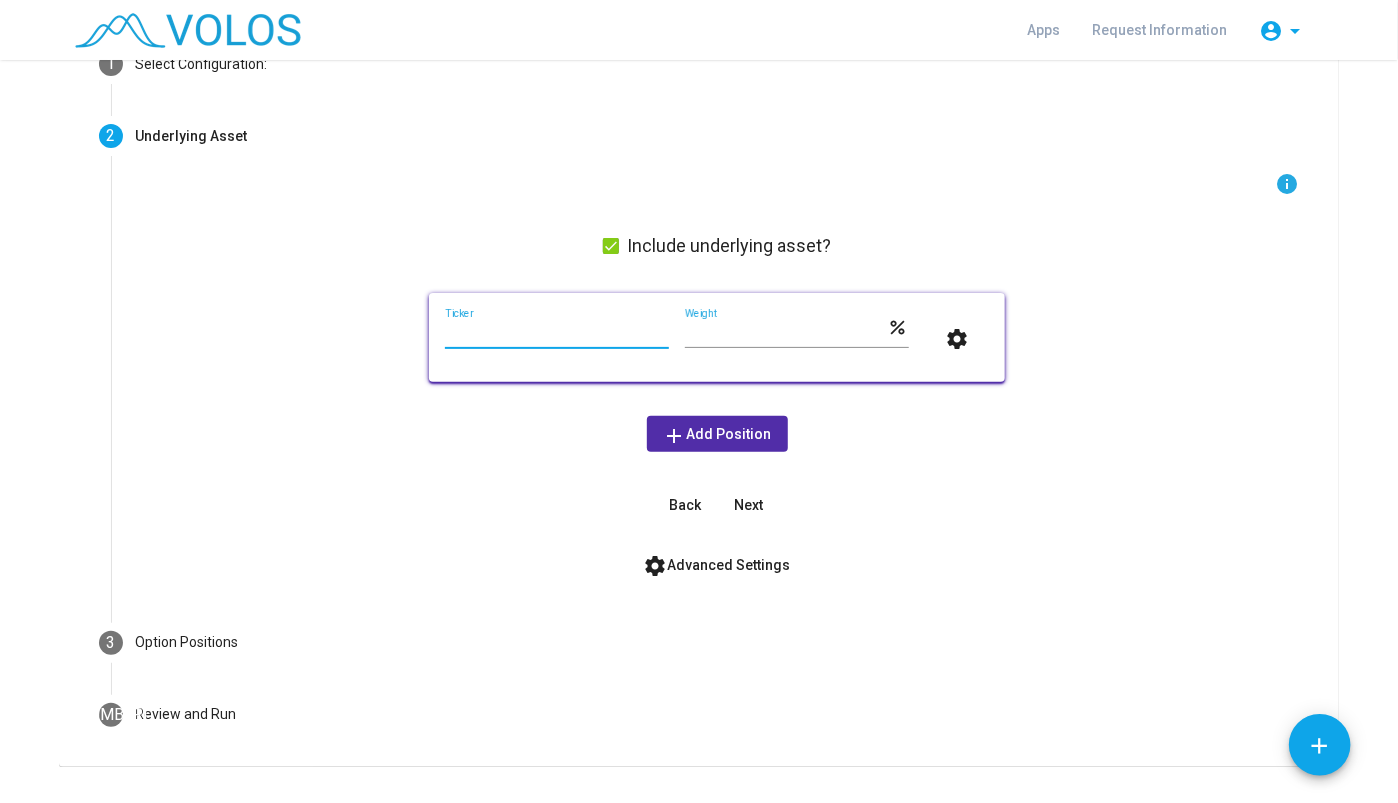 type 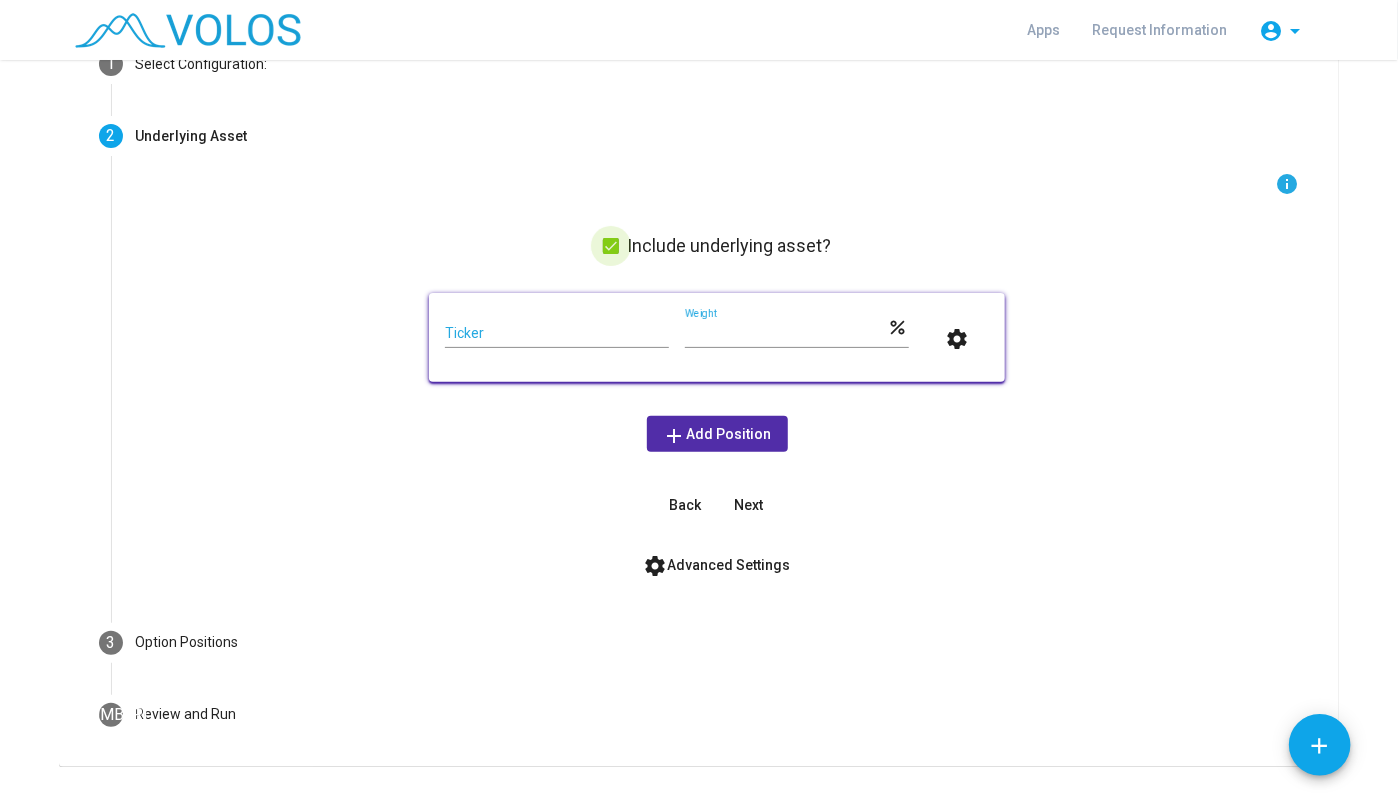 click on "Include underlying asset?" at bounding box center [717, 246] 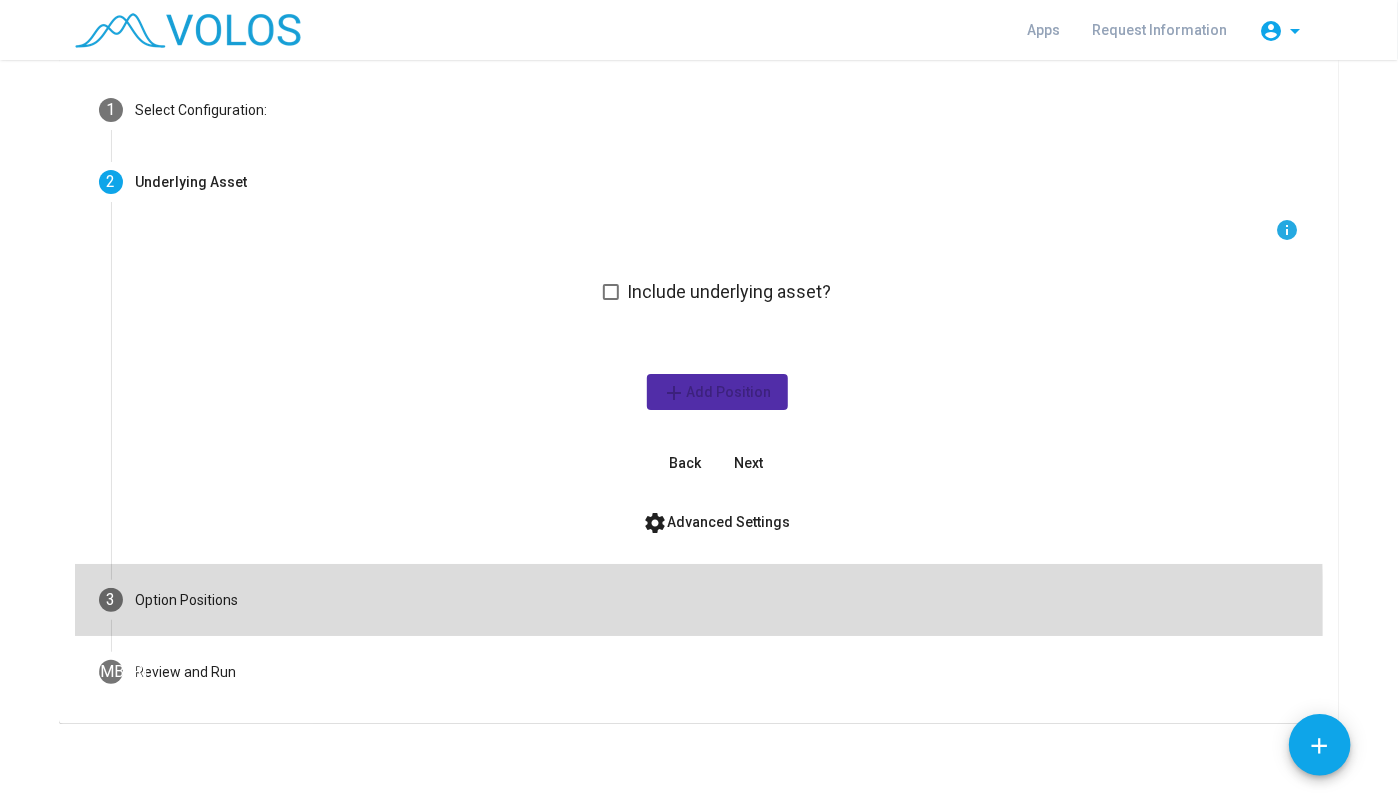click on "3 Option Positions" at bounding box center [699, 600] 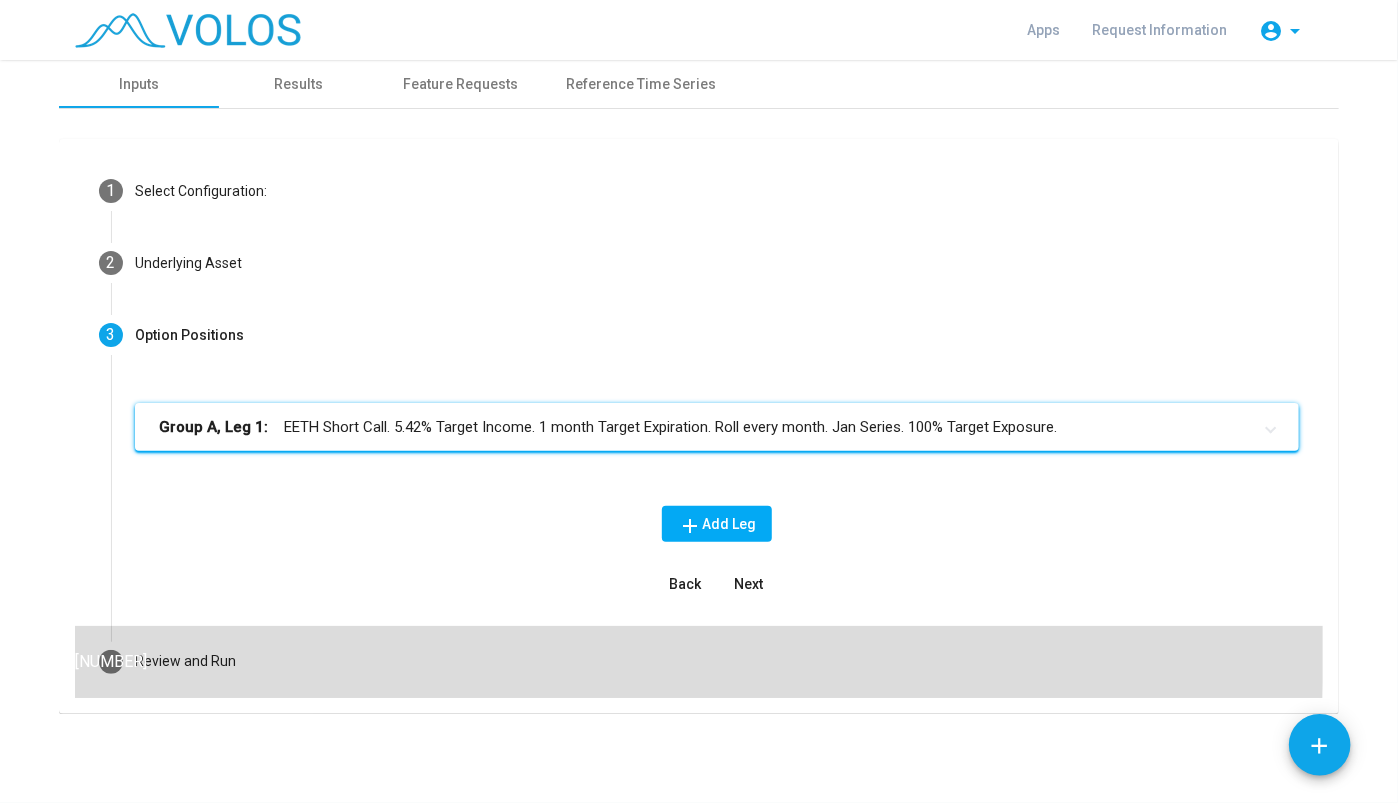 click on "4 Review and Run" at bounding box center (699, 662) 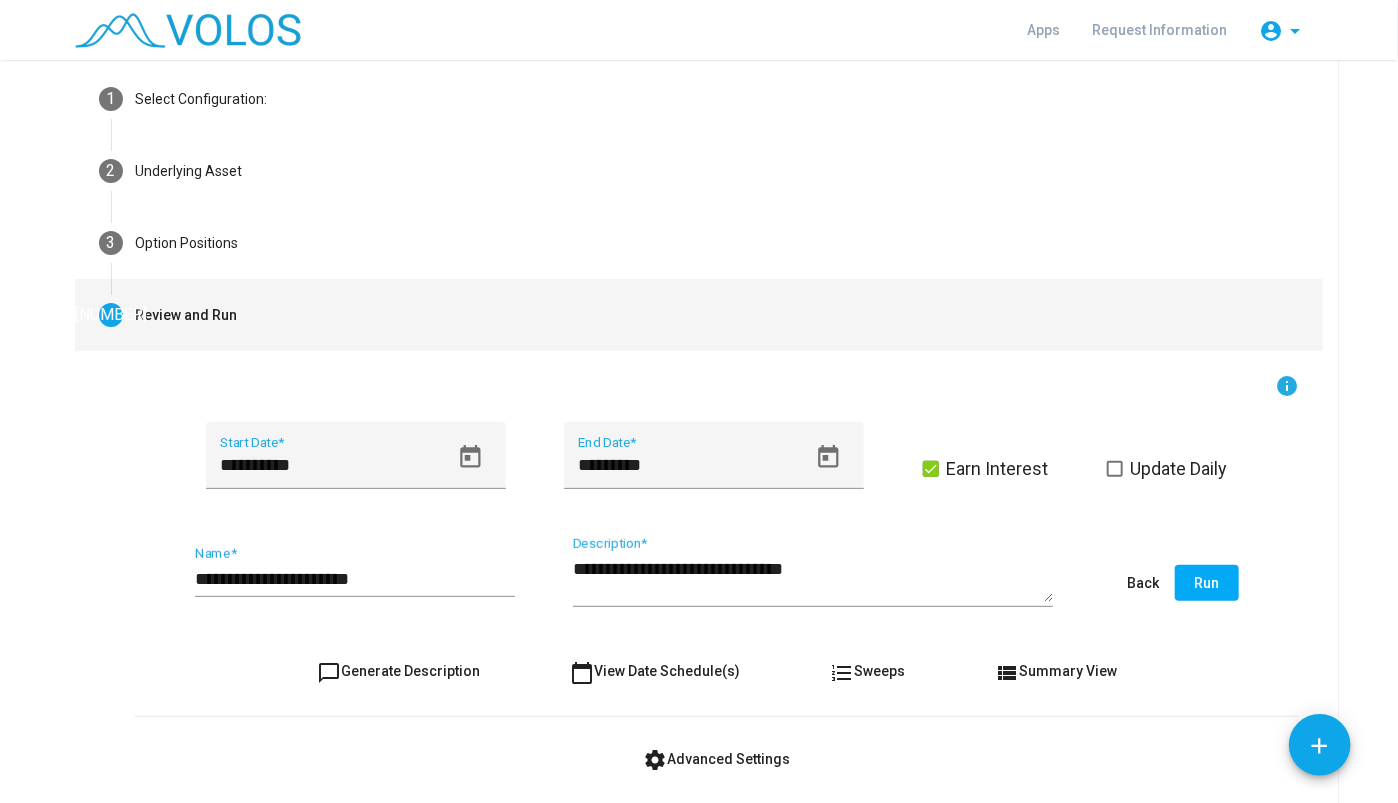 scroll, scrollTop: 92, scrollLeft: 0, axis: vertical 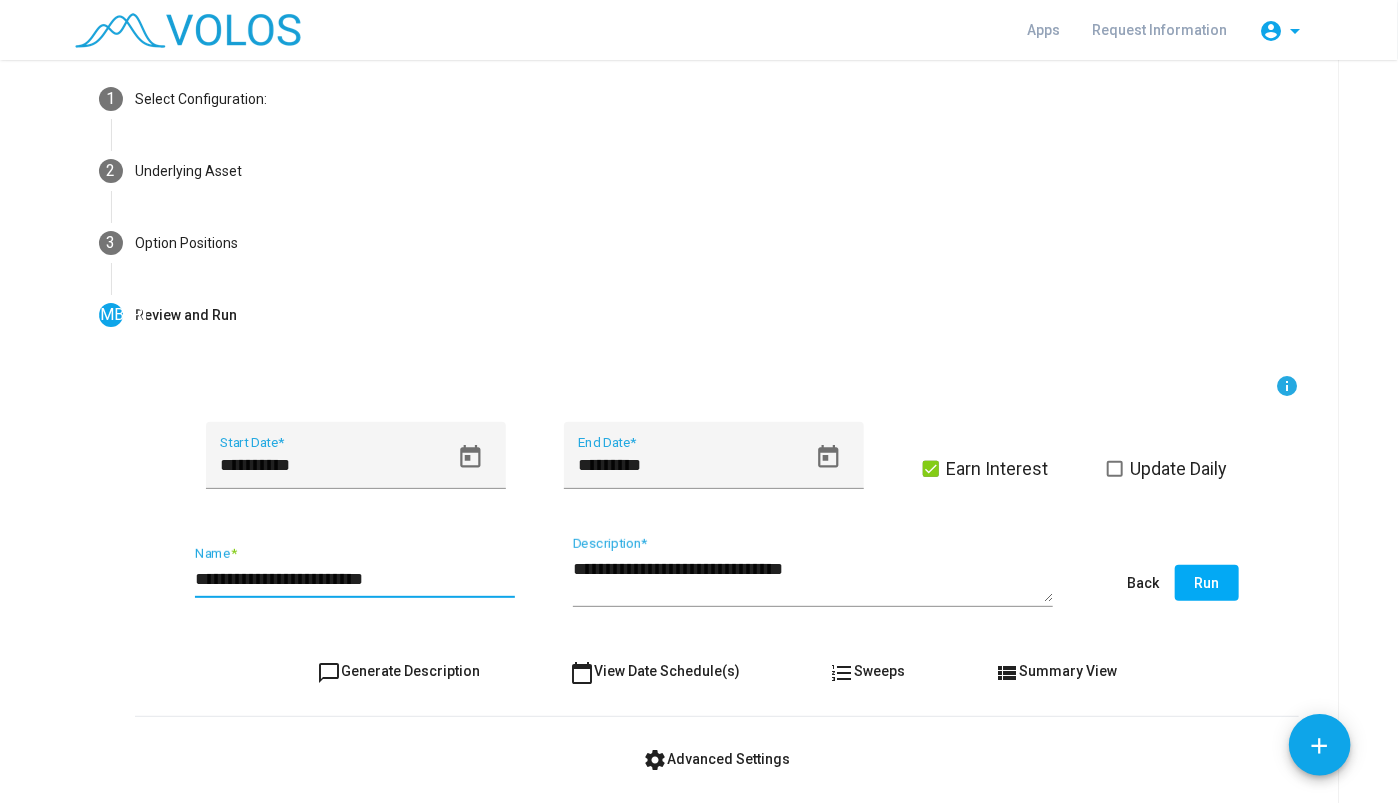 type on "**********" 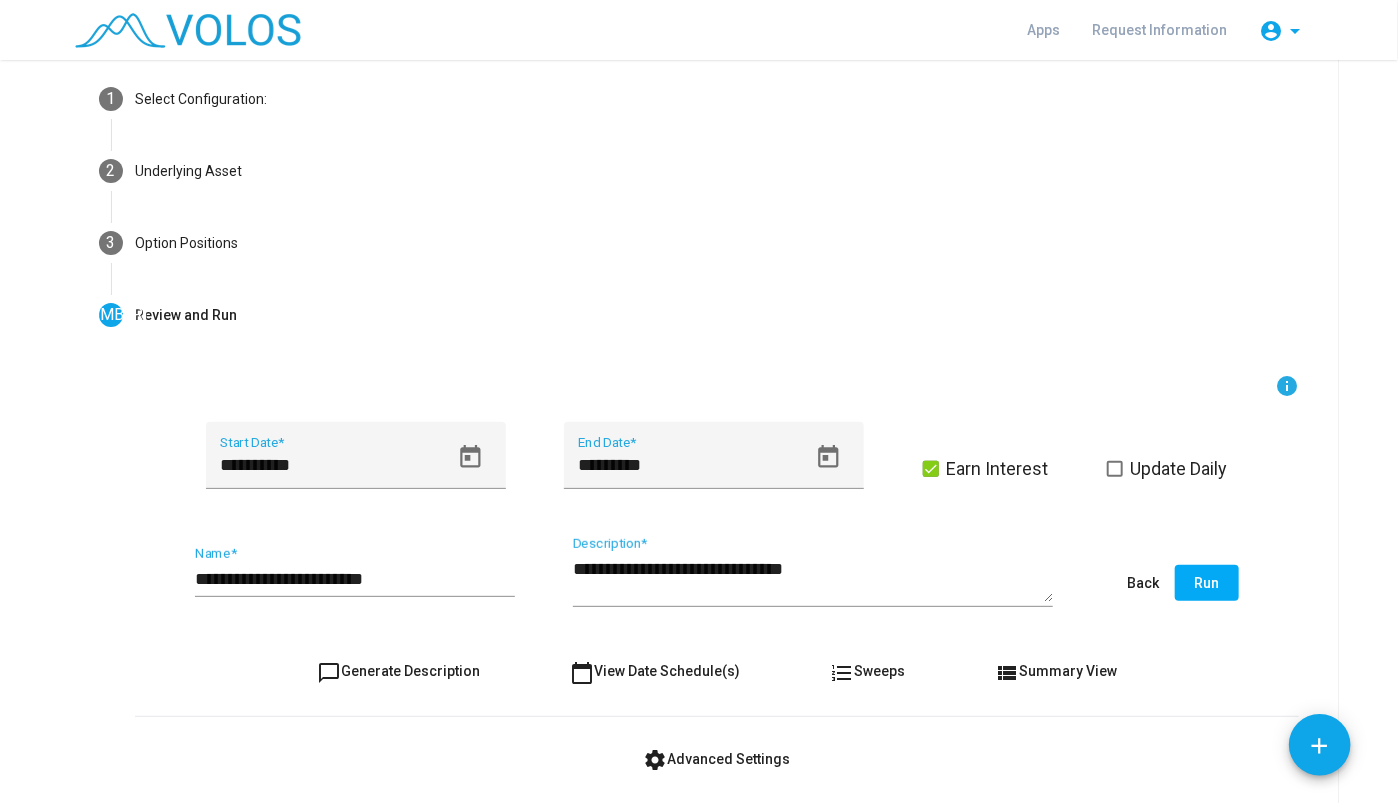 click on "settings  Advanced Settings" at bounding box center [717, 759] 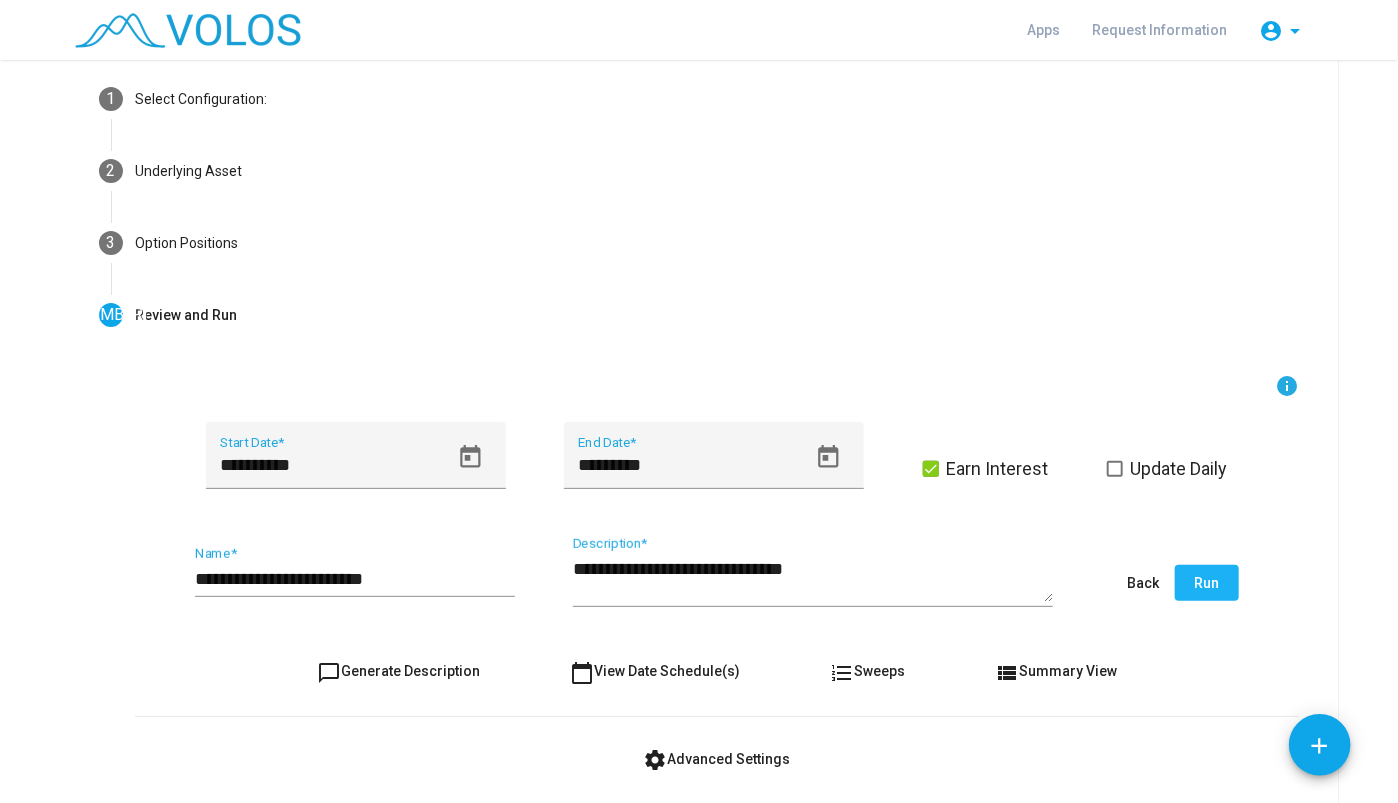 click on "Run" at bounding box center [1207, 583] 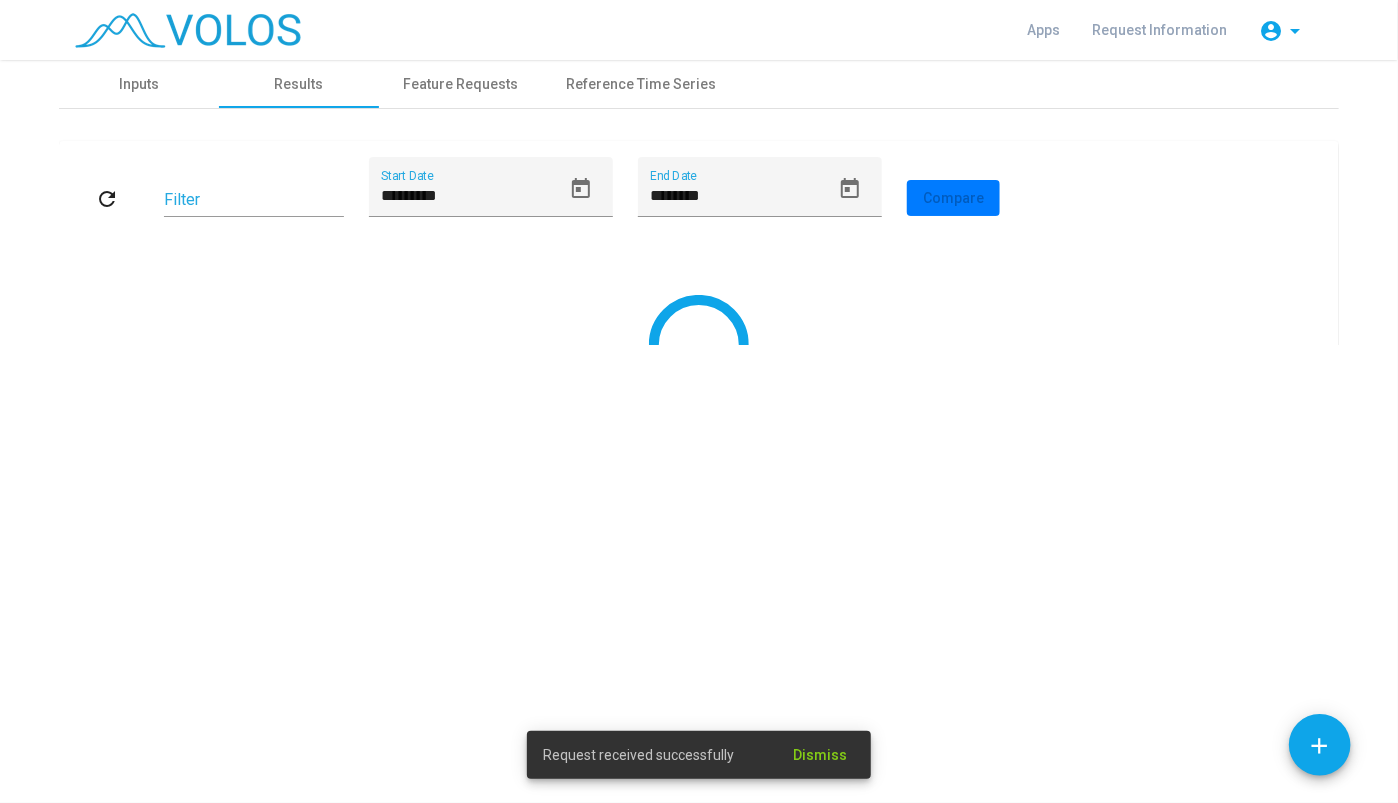 scroll, scrollTop: 0, scrollLeft: 0, axis: both 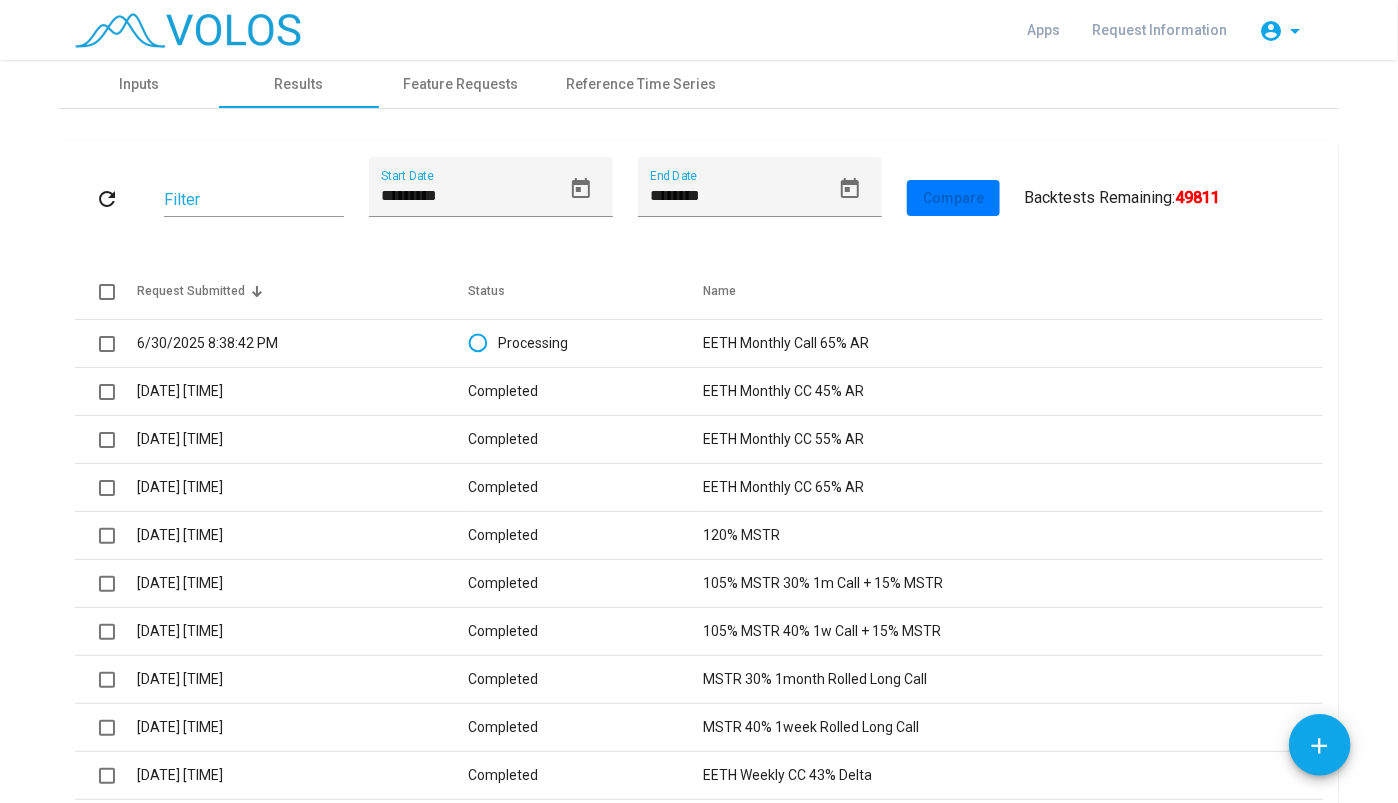 click on "Completed" at bounding box center (733, 343) 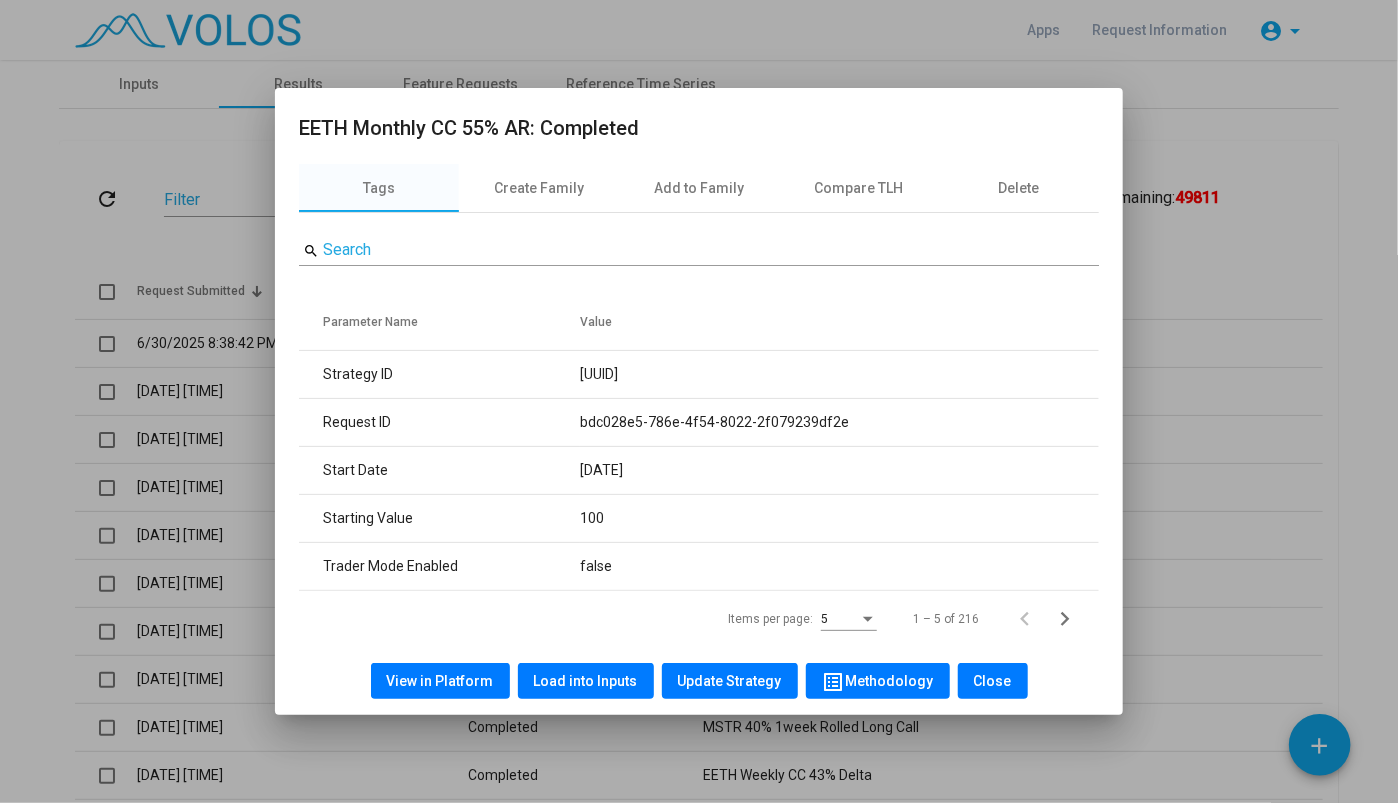 click on "Load into Inputs" at bounding box center (440, 681) 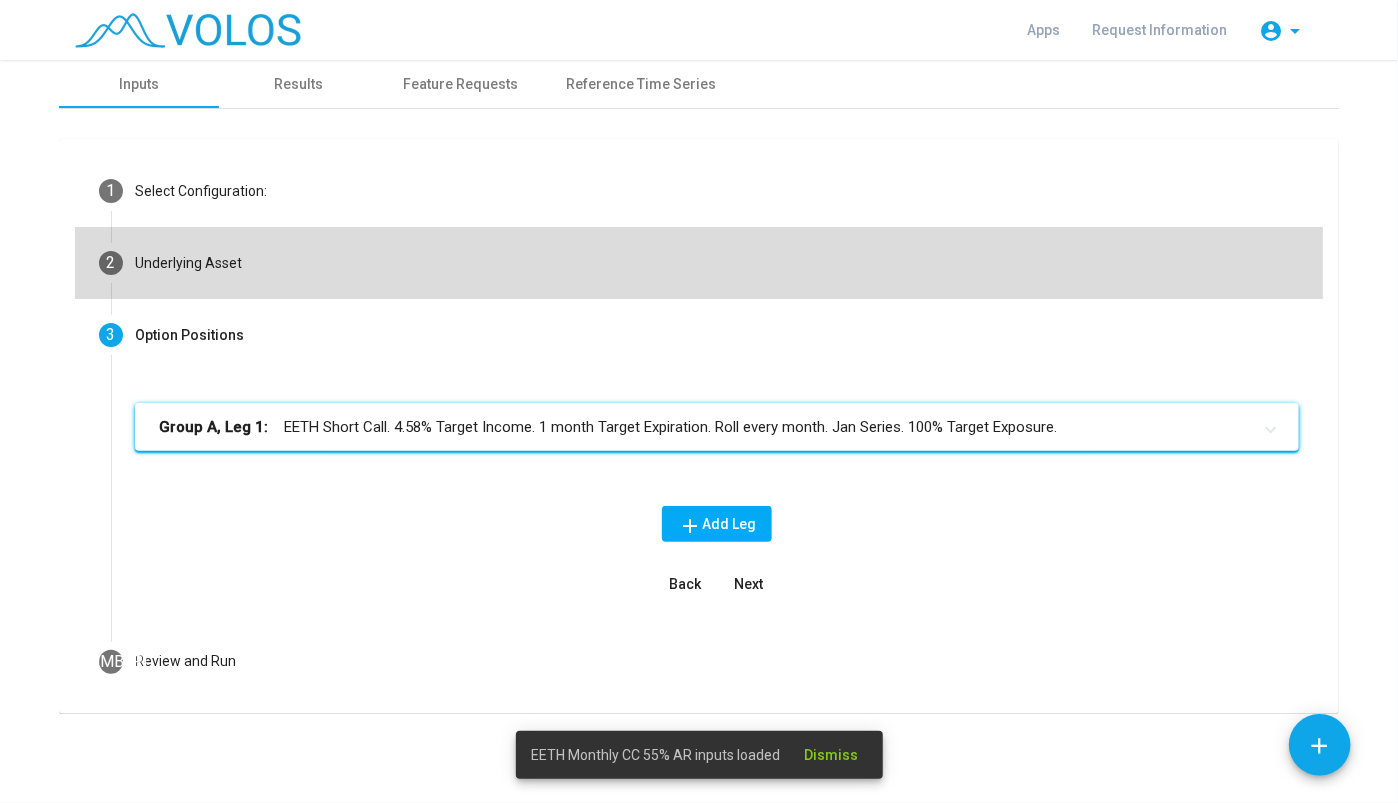 click on "2 Underlying Asset" at bounding box center [699, 263] 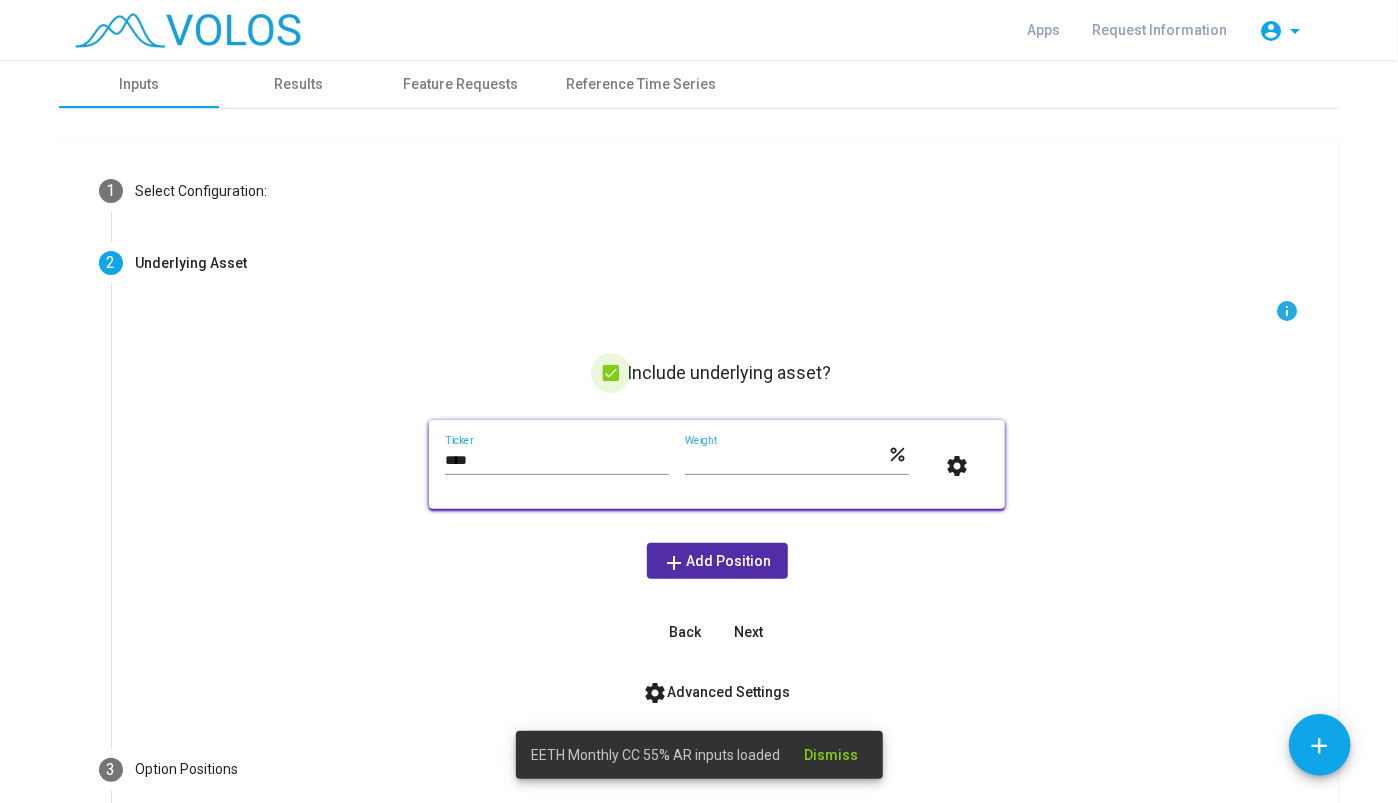 click at bounding box center (611, 373) 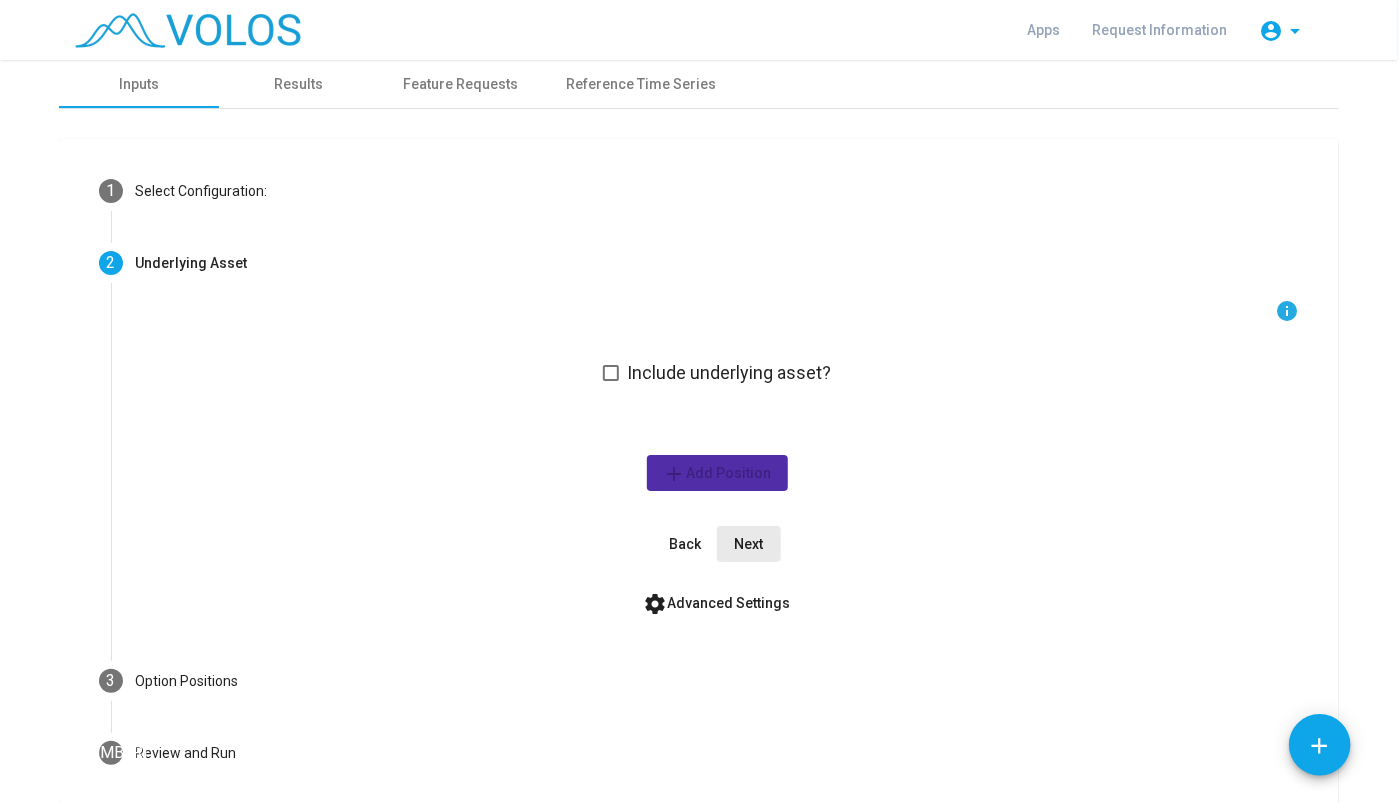 click on "Next" at bounding box center [749, 544] 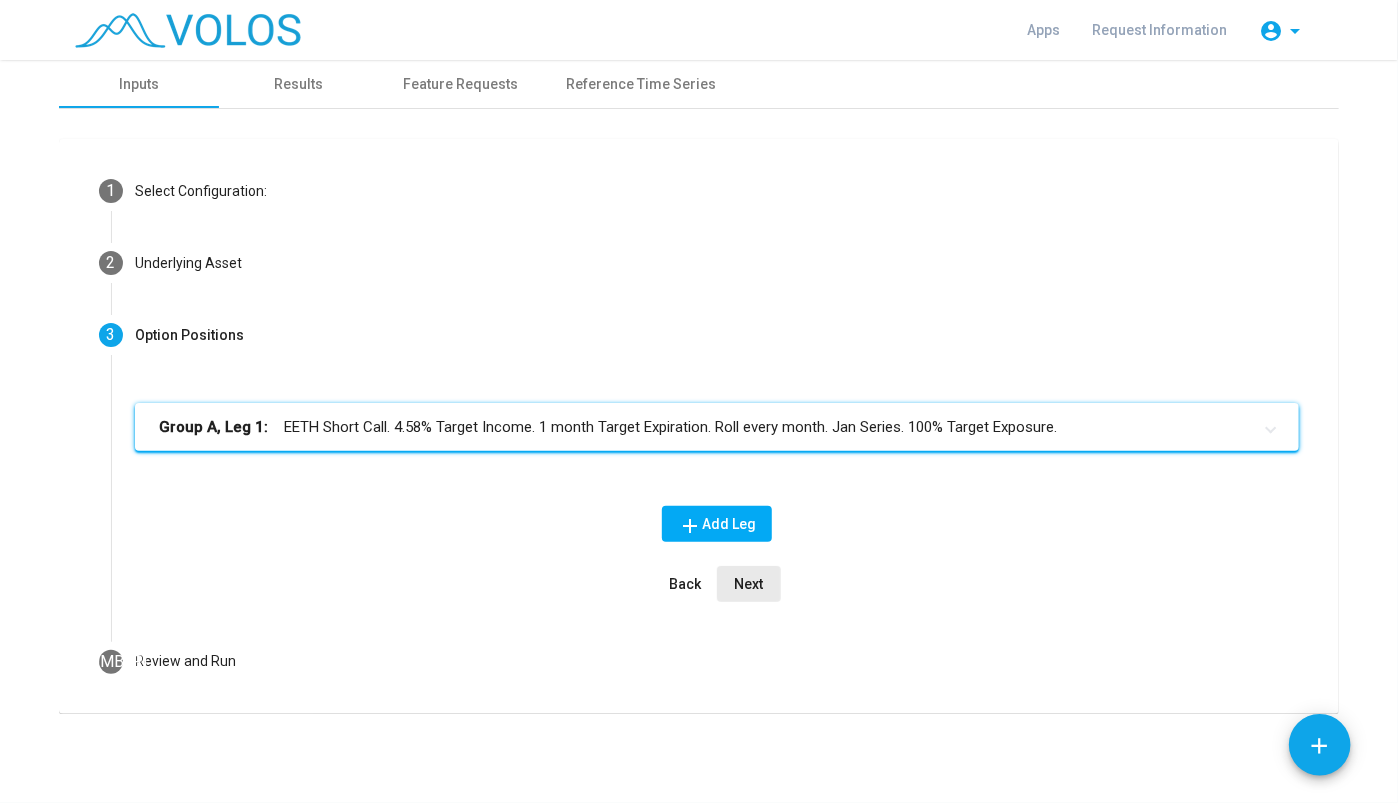 click on "Next" at bounding box center (749, 584) 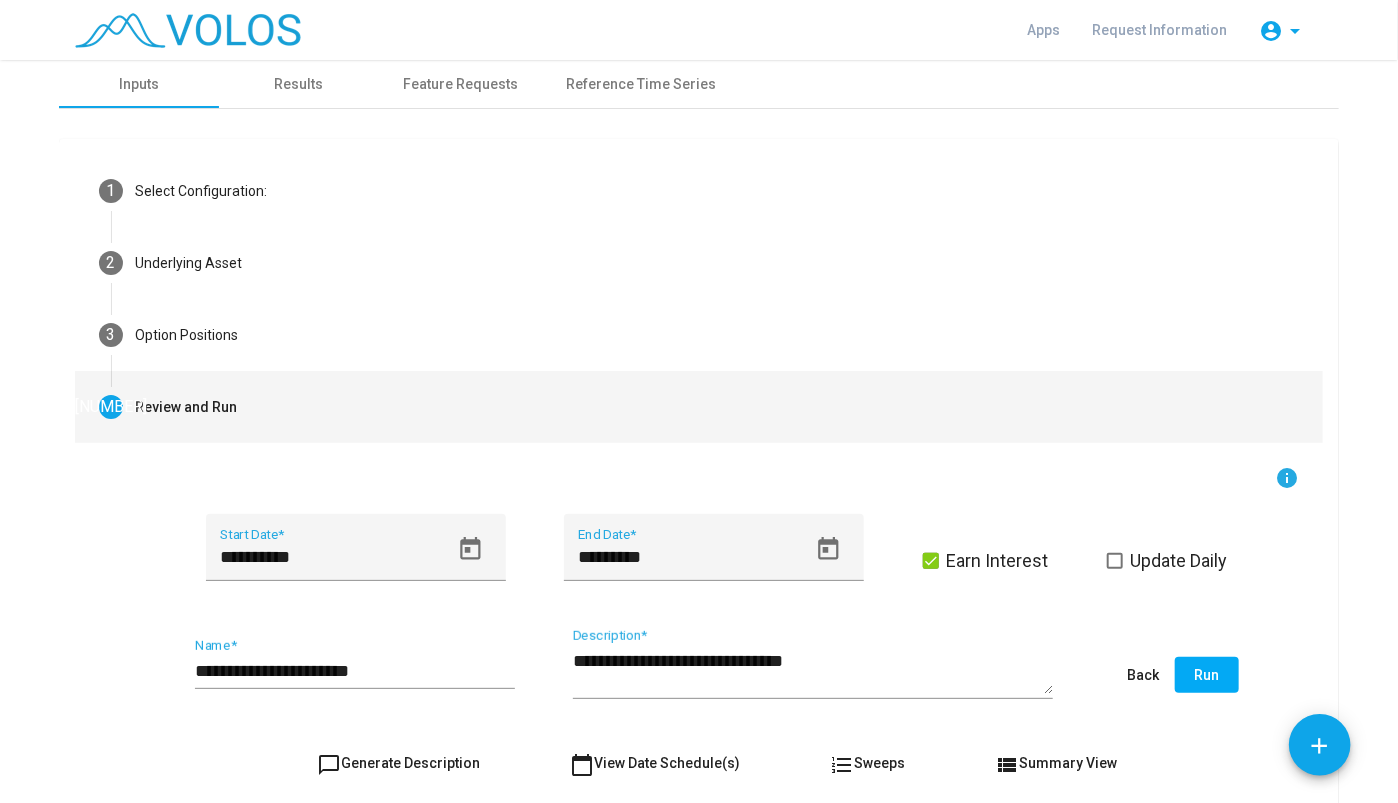scroll, scrollTop: 72, scrollLeft: 0, axis: vertical 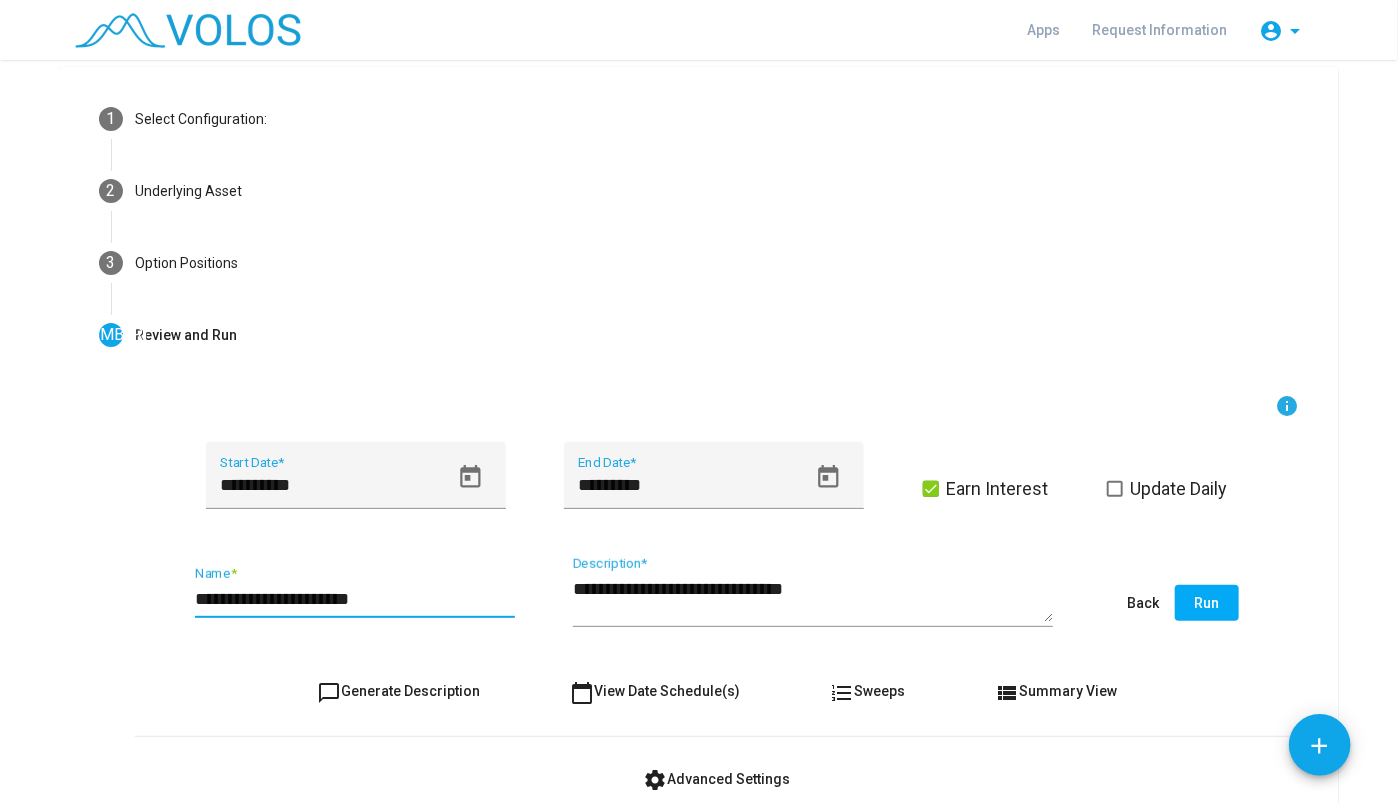 click on "**********" at bounding box center (355, 599) 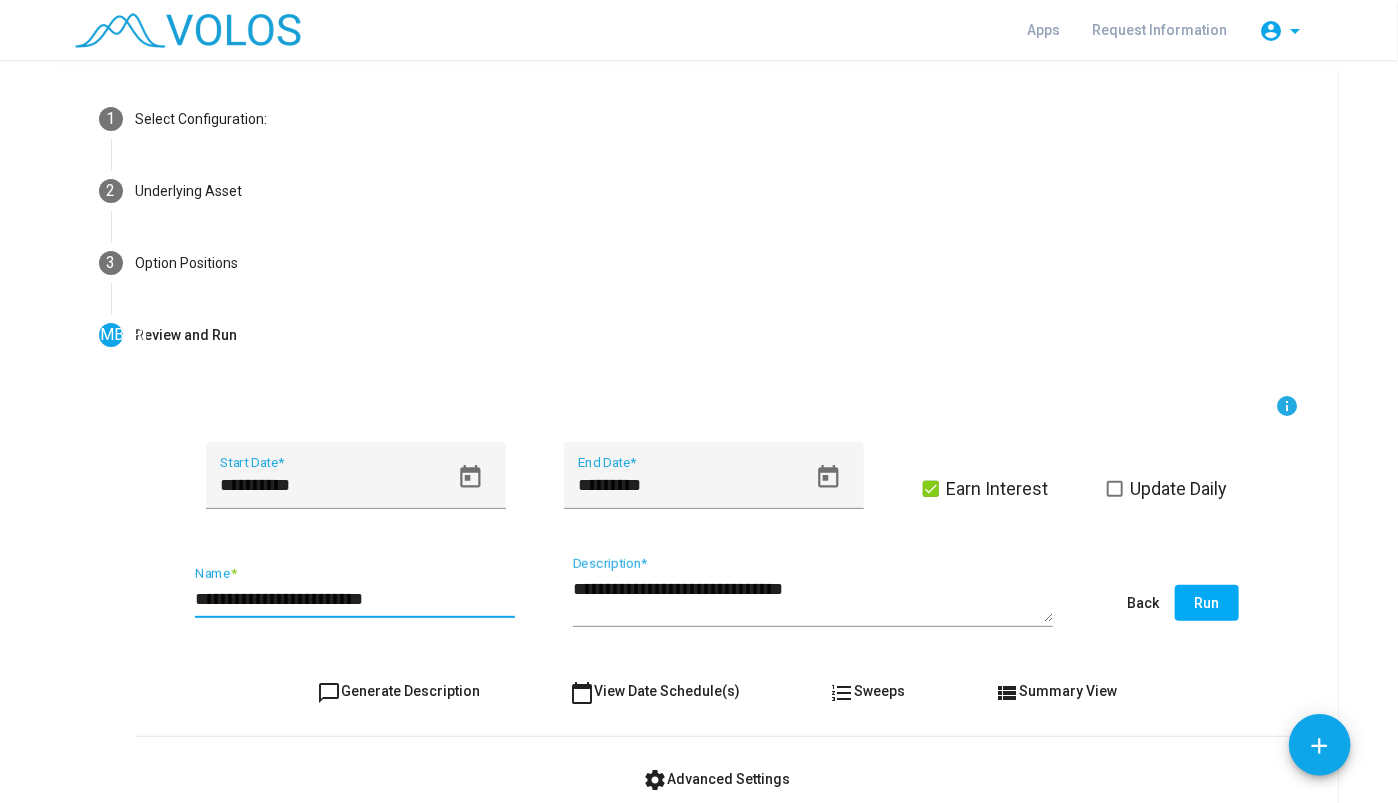 type on "**********" 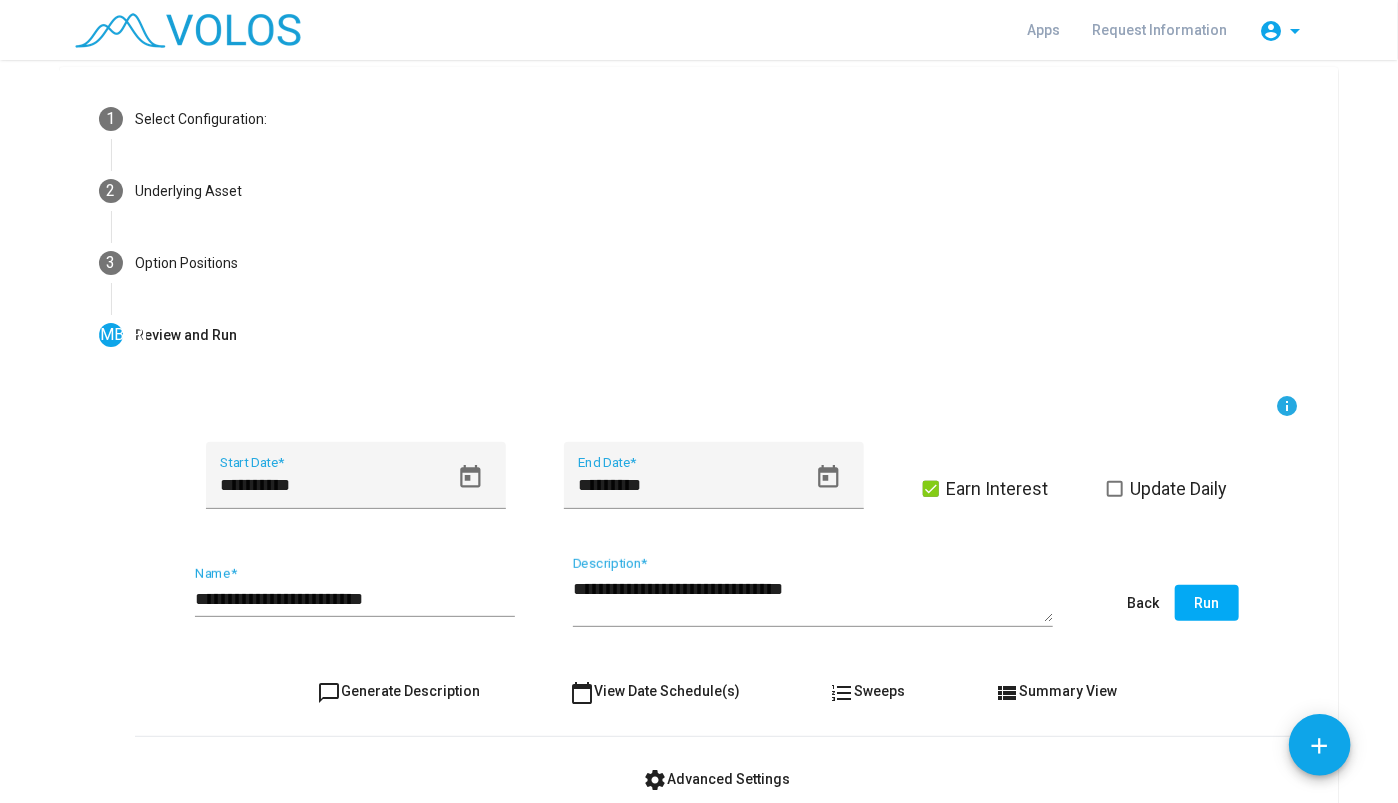 click on "info  Include underlying asset? **** Ticker * Weight percent settings add  Add Position  Back Next" at bounding box center [717, 607] 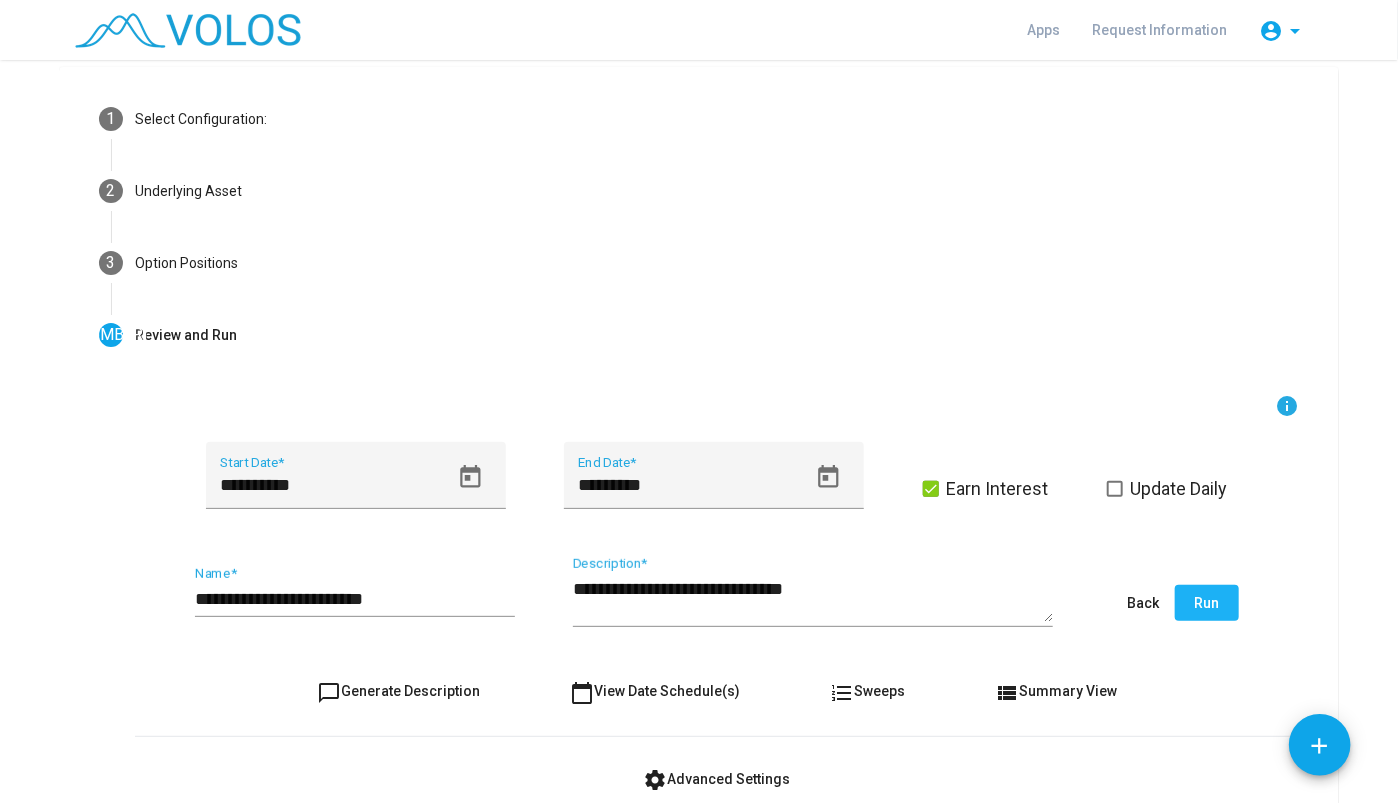 click on "Run" at bounding box center (1207, 603) 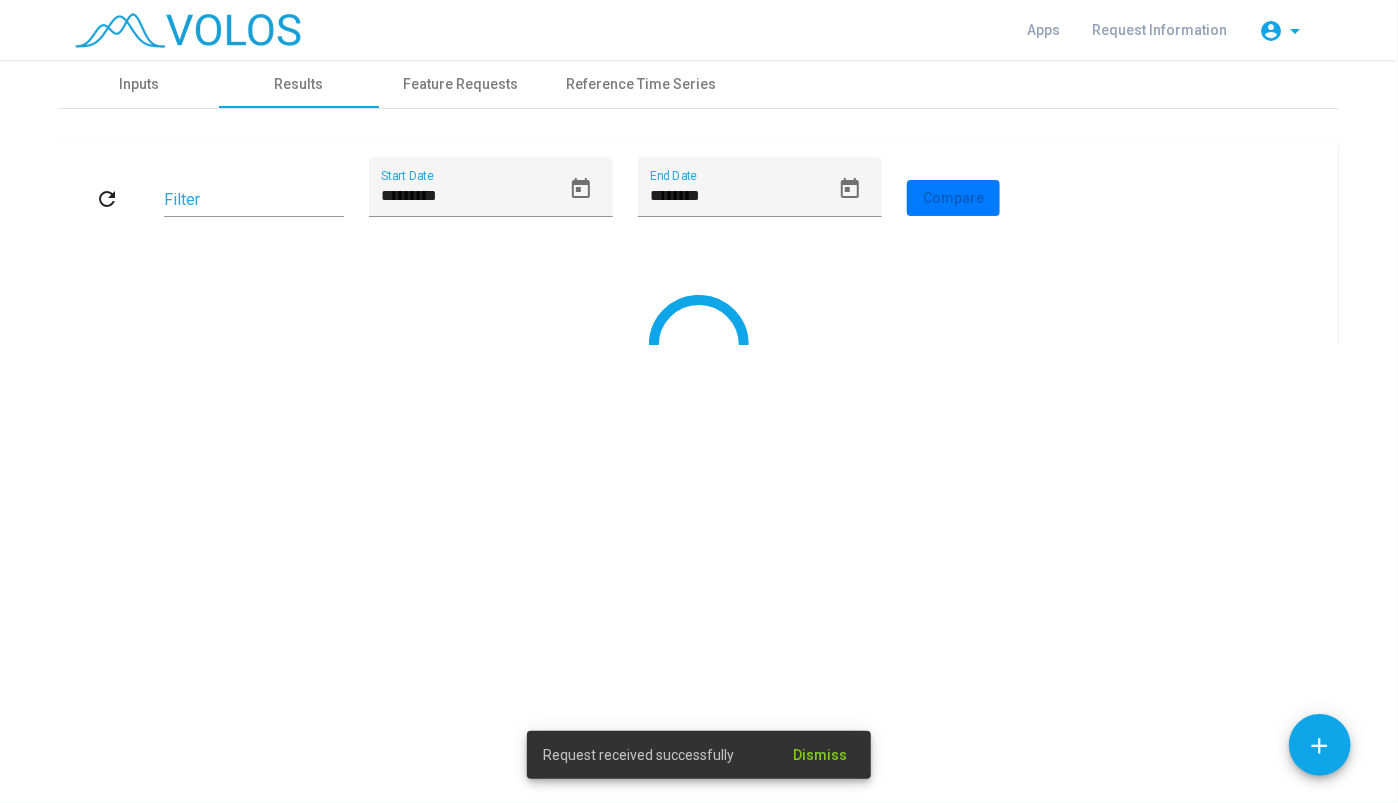 scroll, scrollTop: 0, scrollLeft: 0, axis: both 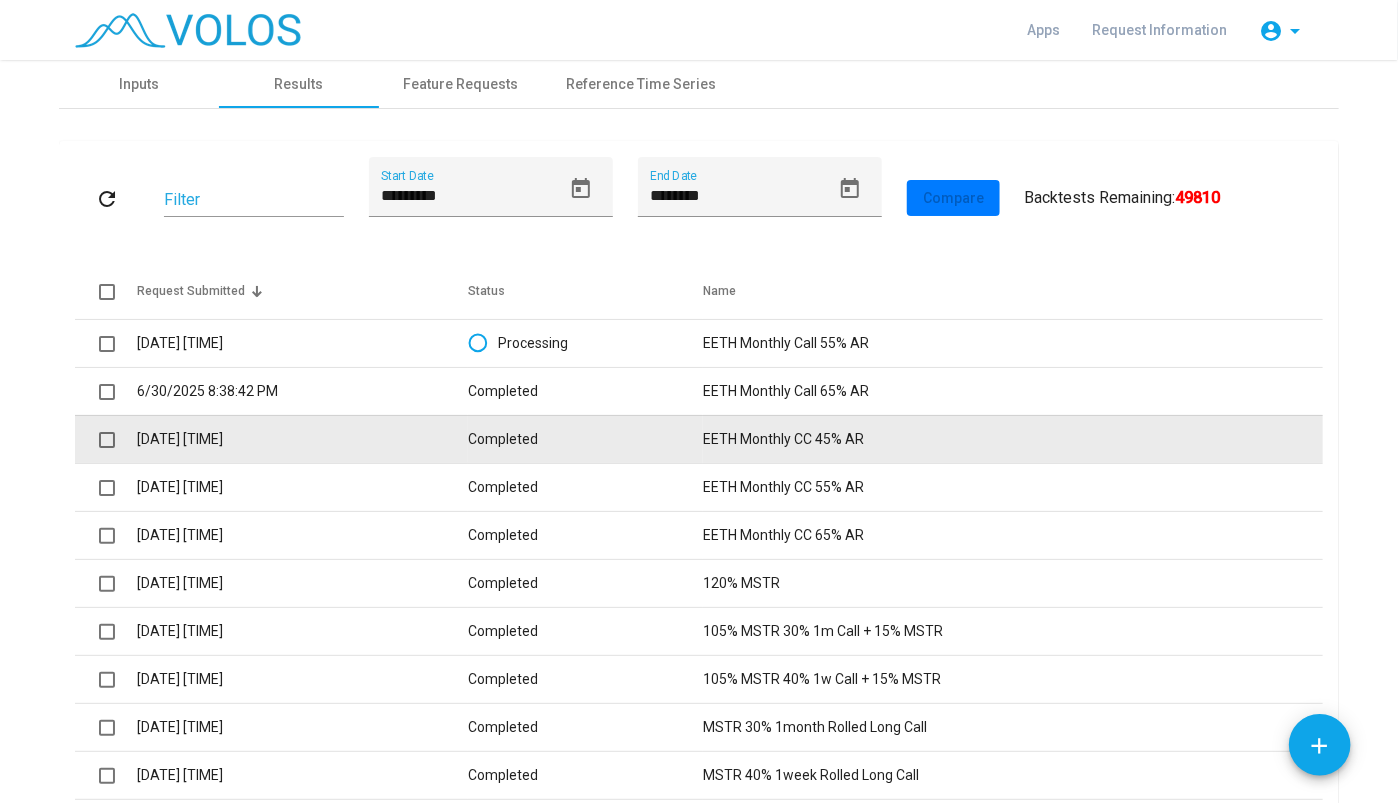 click on "EETH Monthly CC 45% AR" at bounding box center (1075, 343) 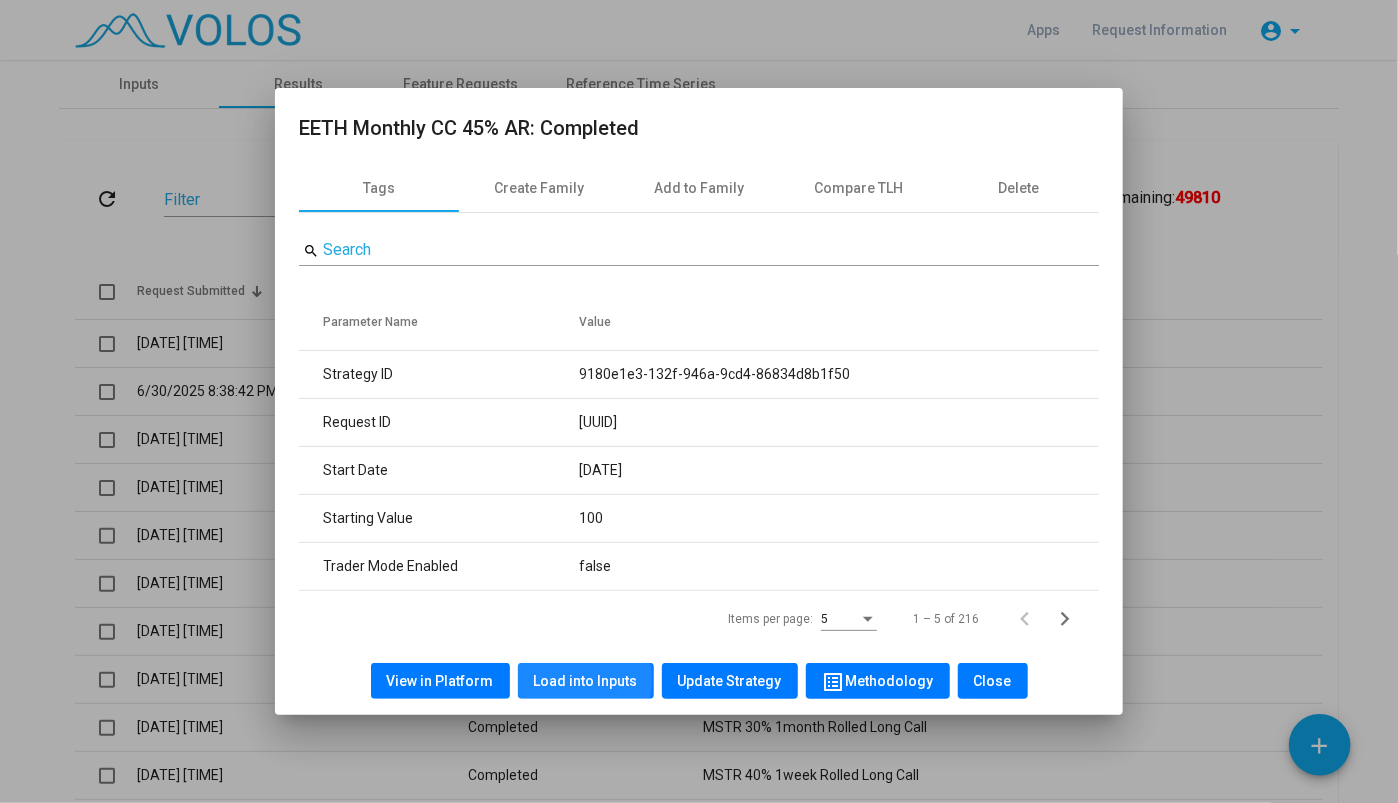 click on "Load into Inputs" at bounding box center (586, 681) 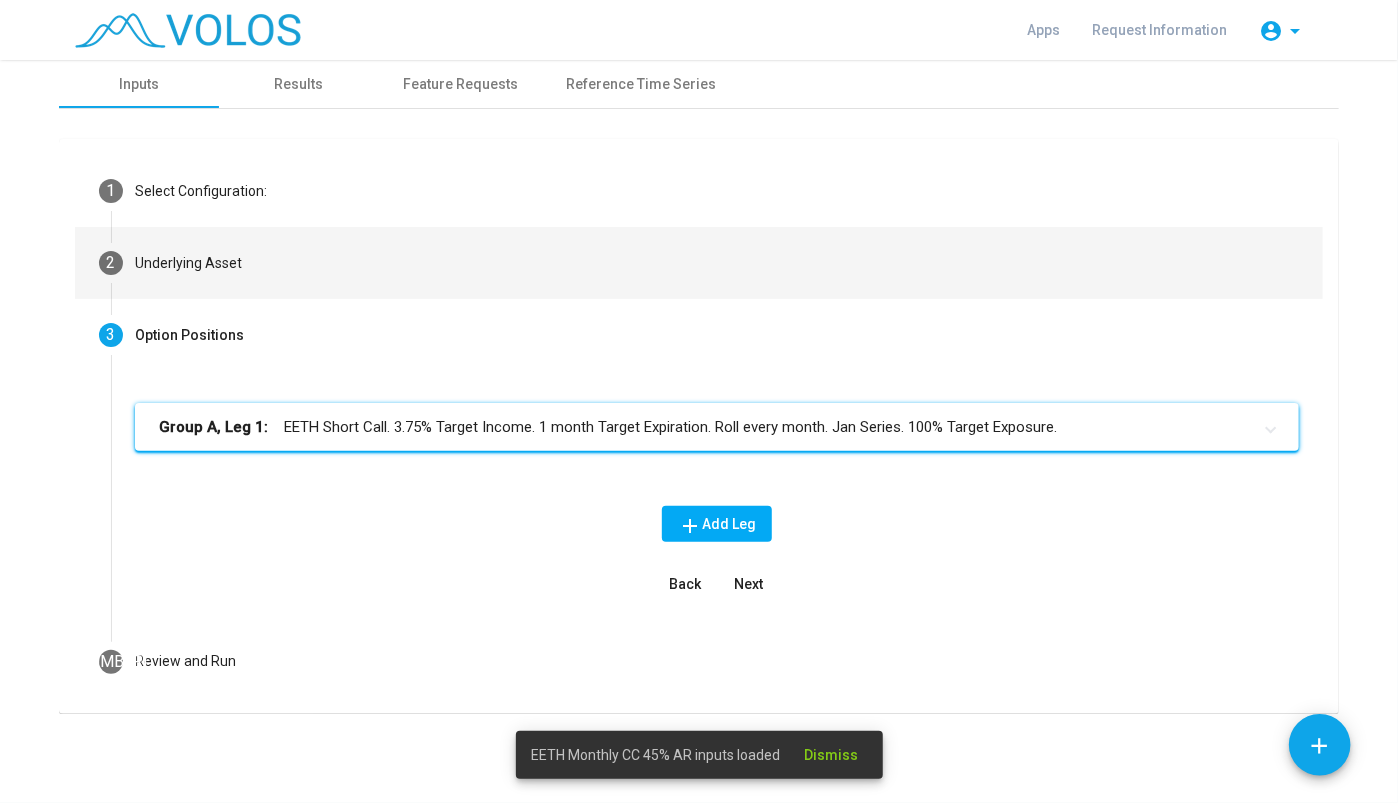 click on "2 Underlying Asset" at bounding box center (699, 263) 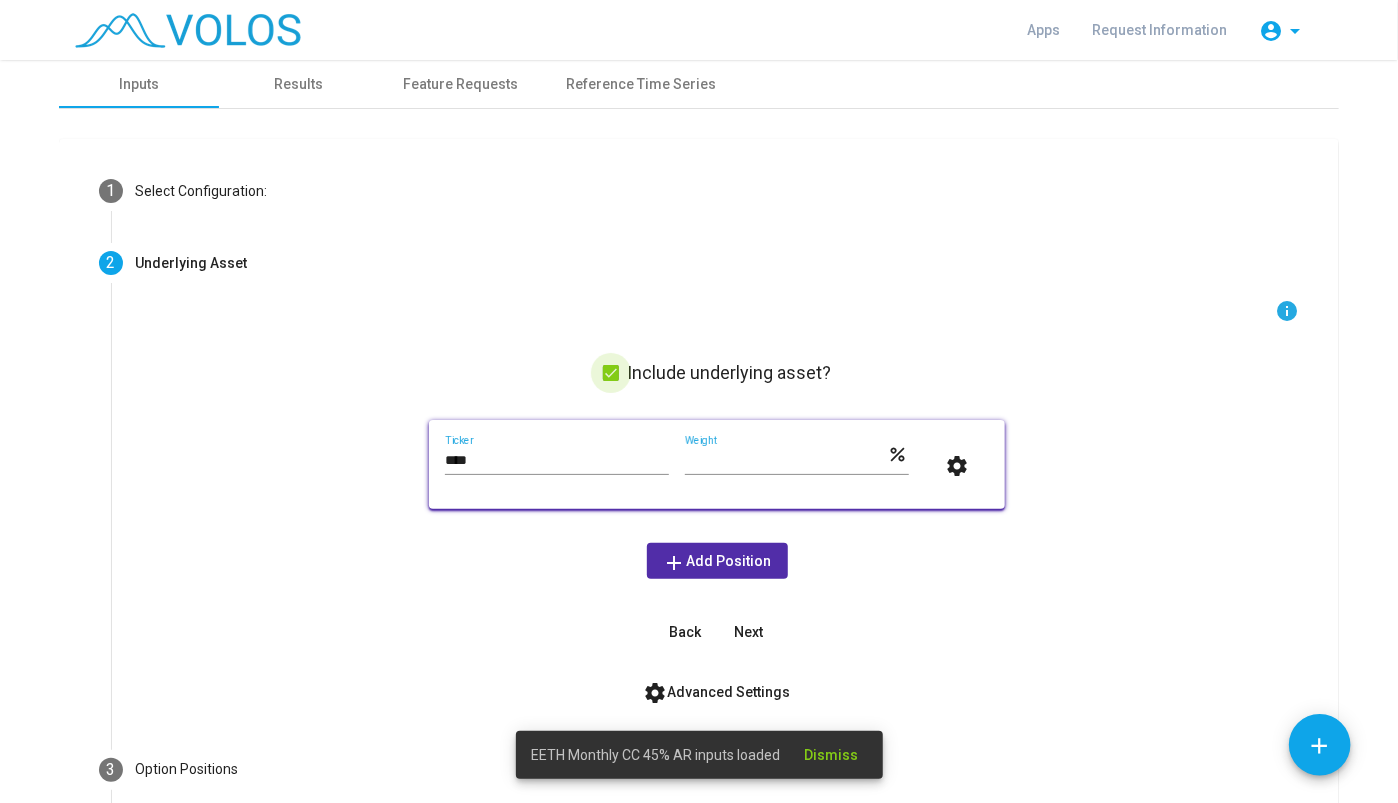 click at bounding box center (611, 373) 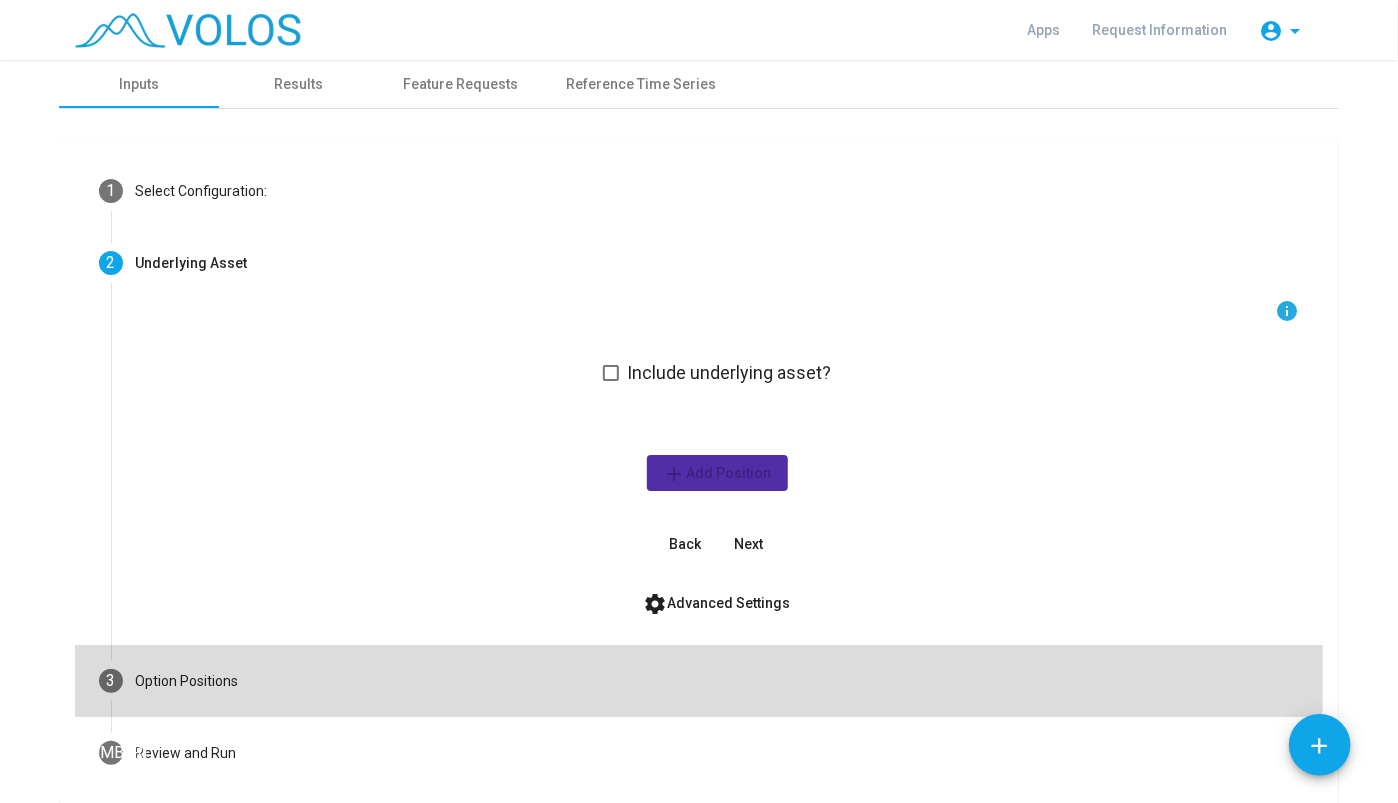 click on "3 Option Positions" at bounding box center (699, 681) 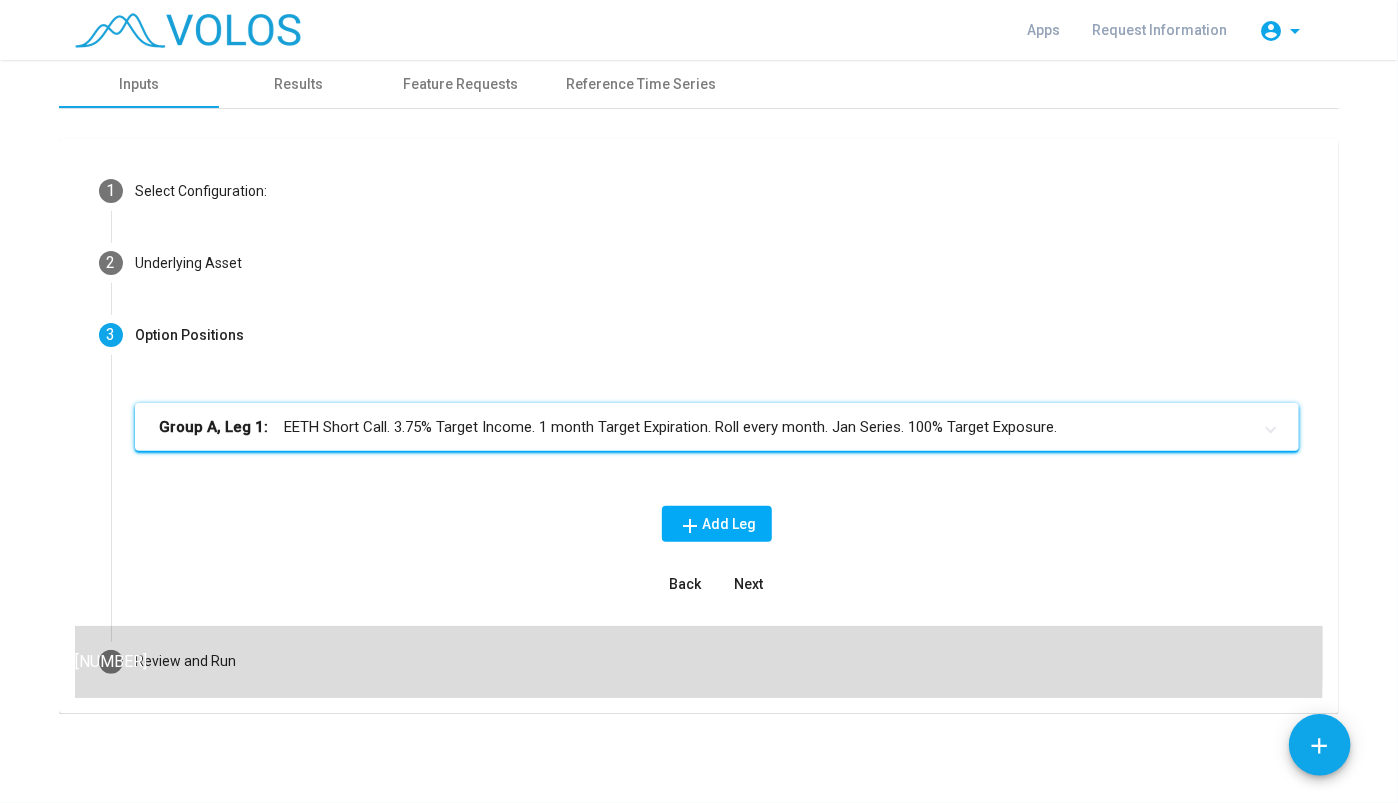 click on "4 Review and Run" at bounding box center (699, 662) 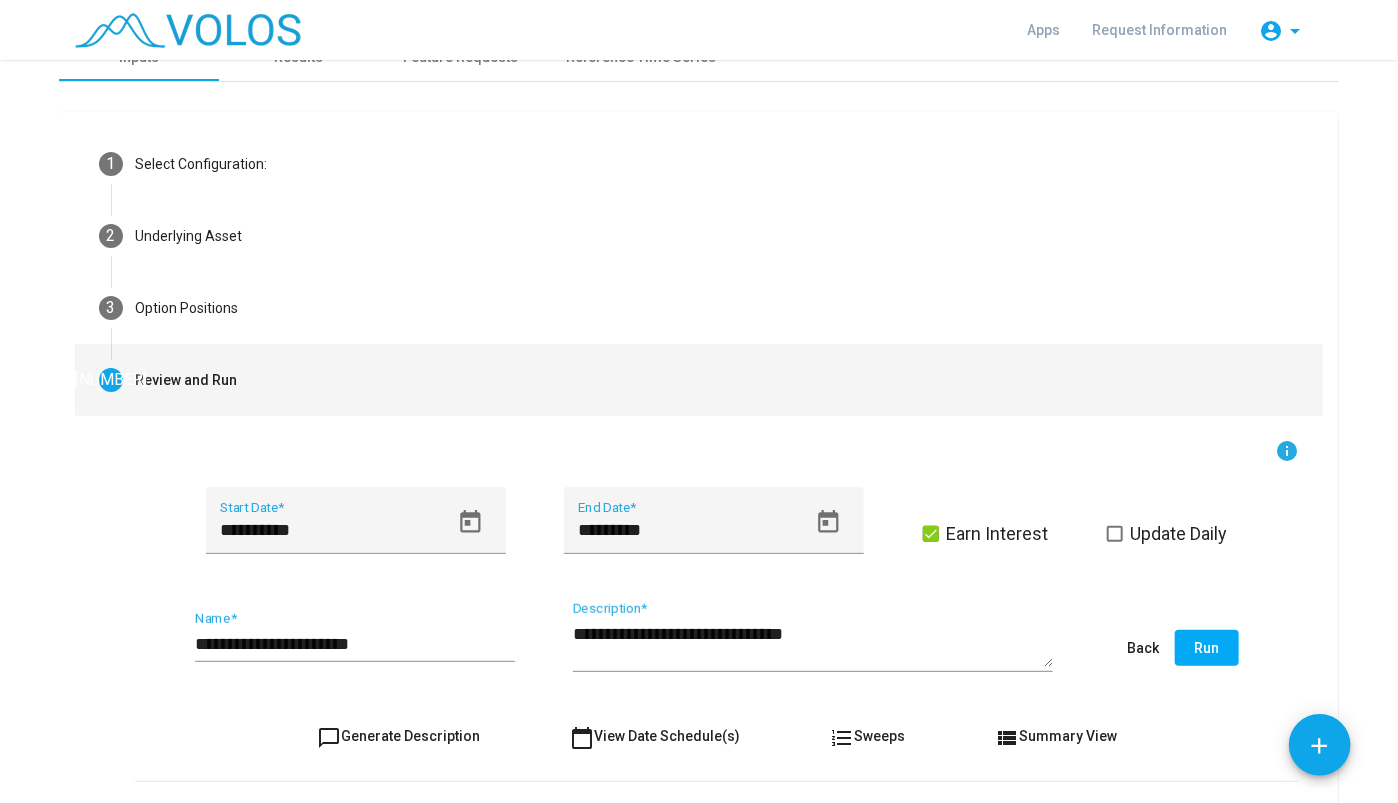 scroll, scrollTop: 26, scrollLeft: 0, axis: vertical 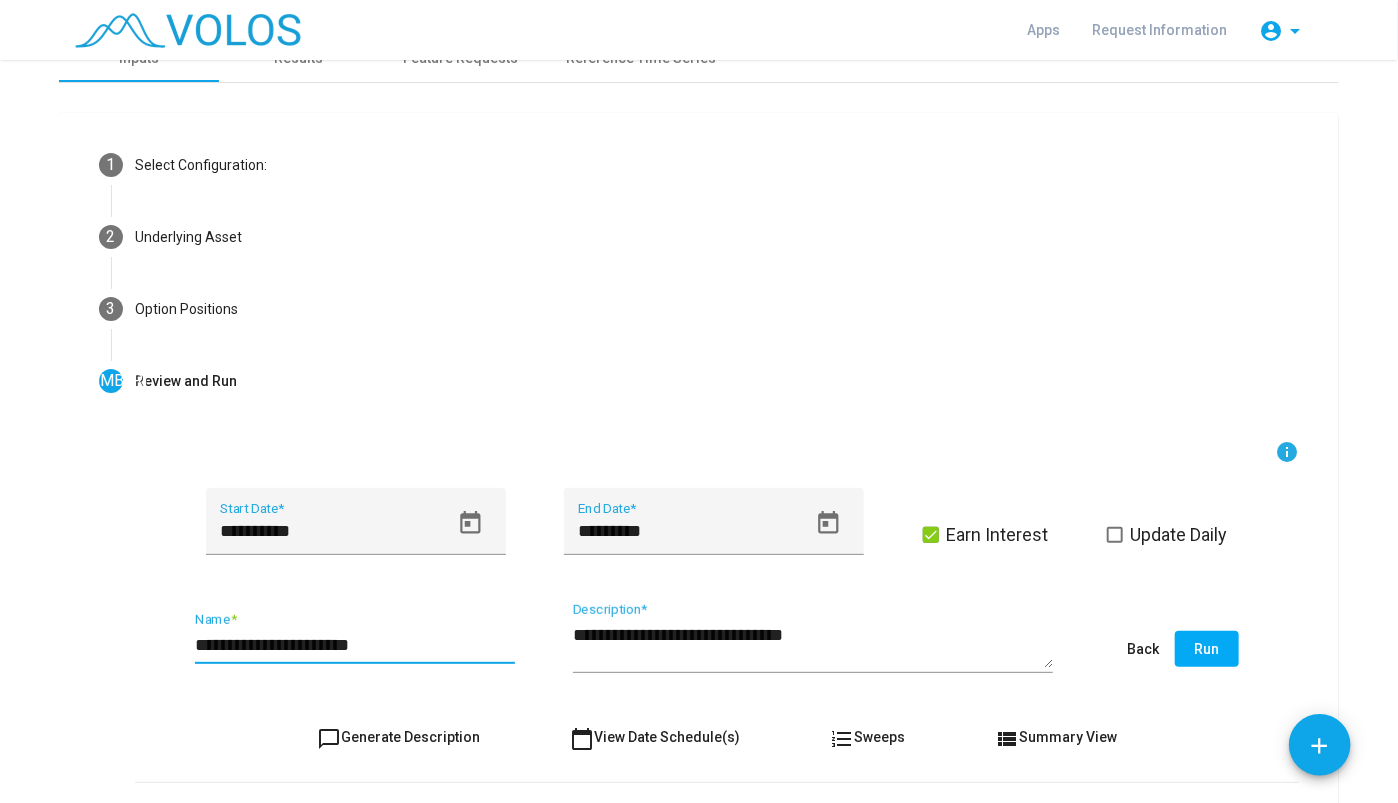 click on "**********" at bounding box center (355, 645) 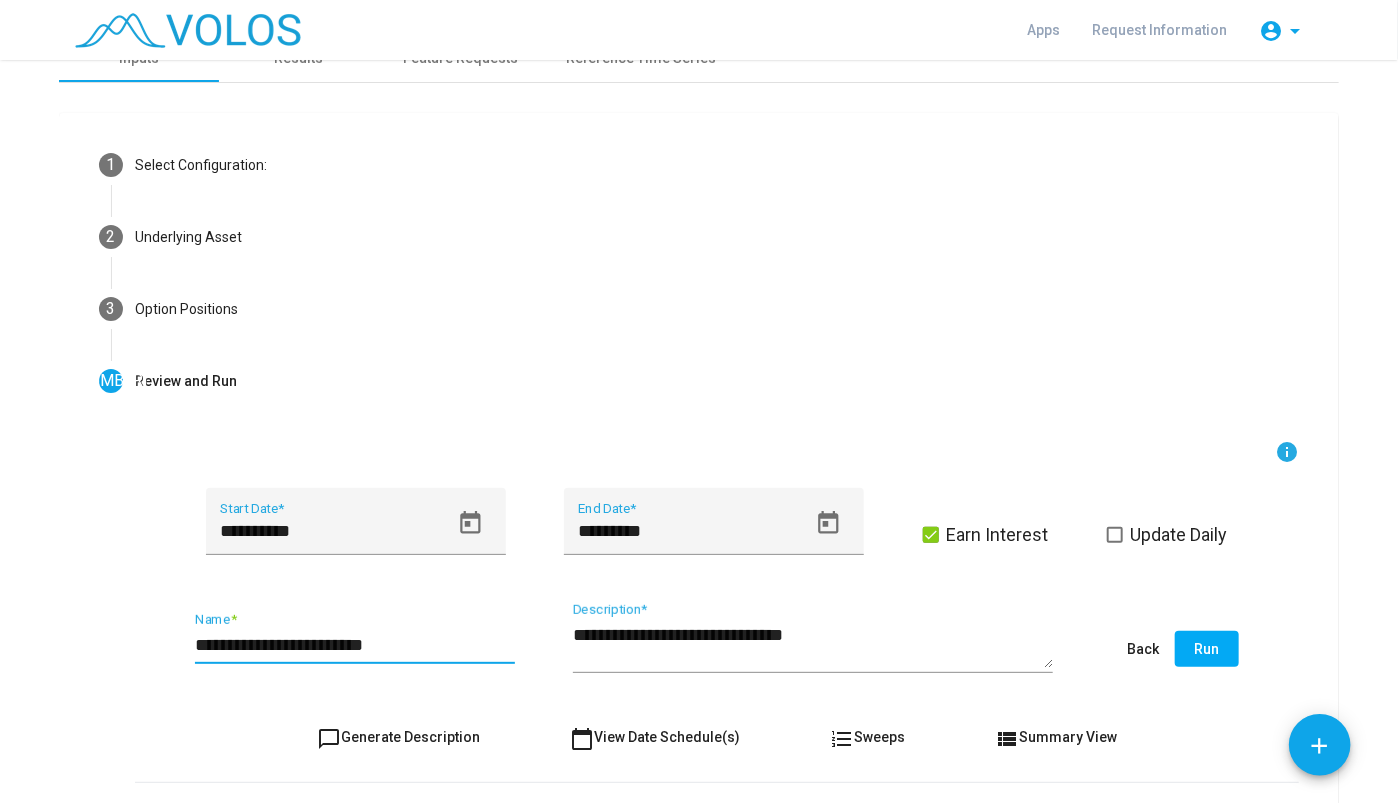 type on "**********" 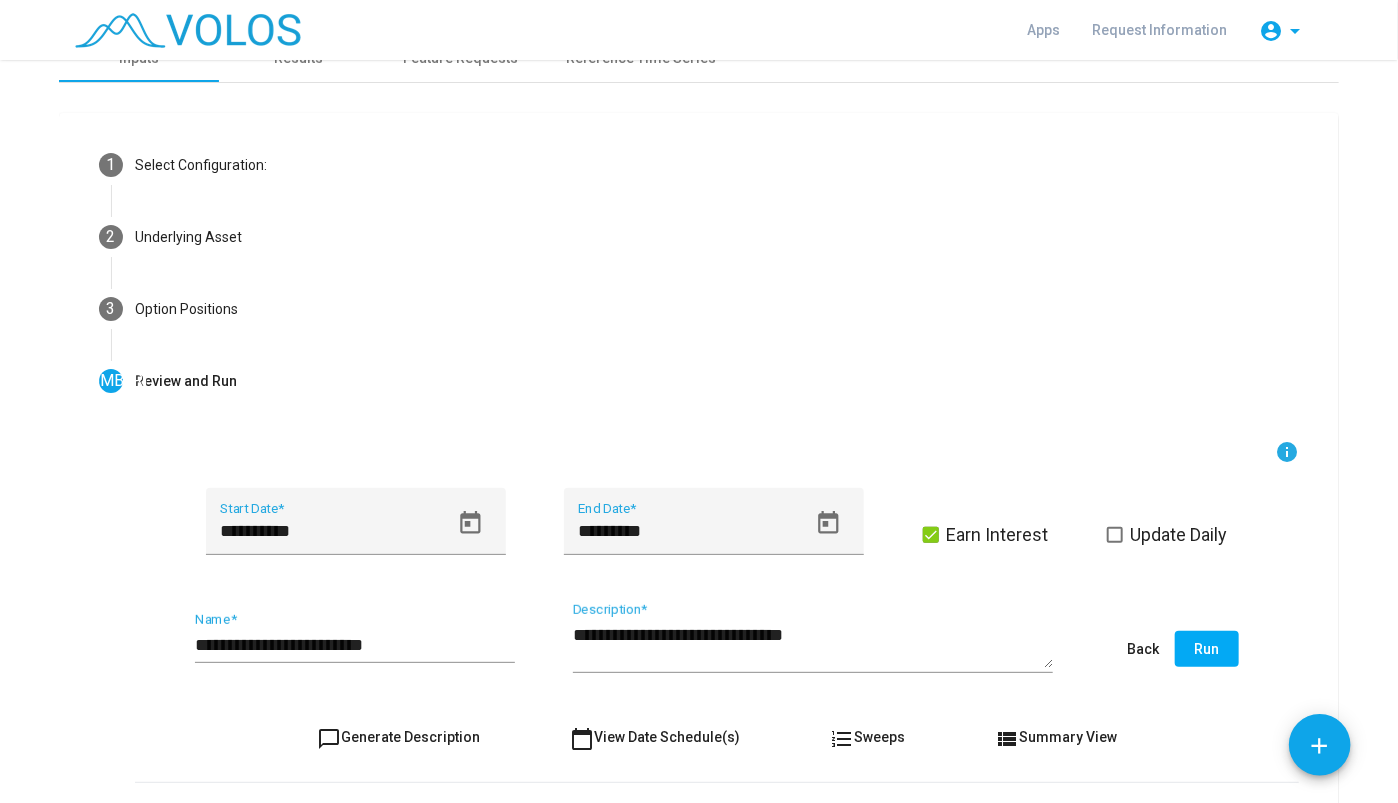 click on "chat_bubble_outline  Generate Description calendar_today  View Date Schedule(s)  format_list_numbered  Sweeps  view_list  Summary View settings  Advanced Settings" at bounding box center [717, 737] 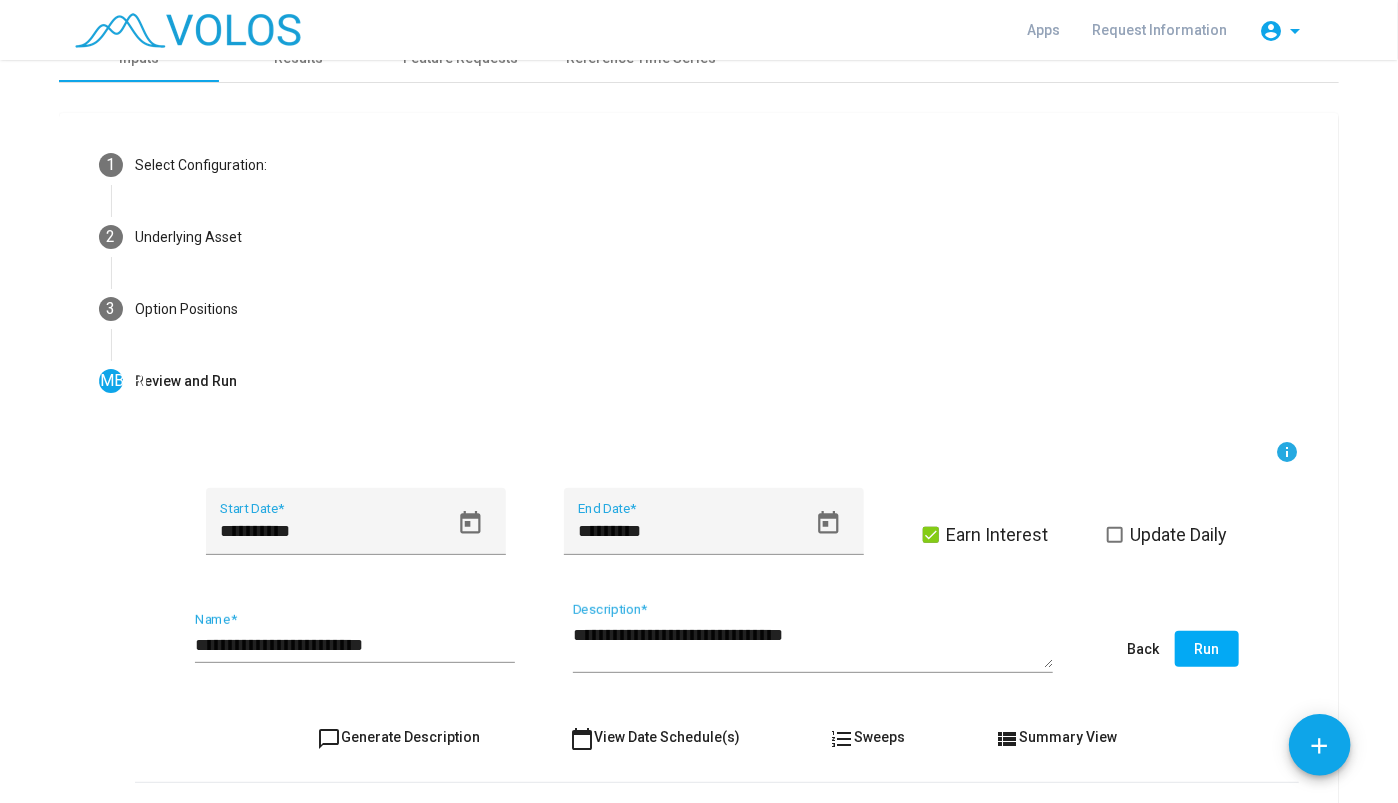 click on "Run" at bounding box center [1207, 649] 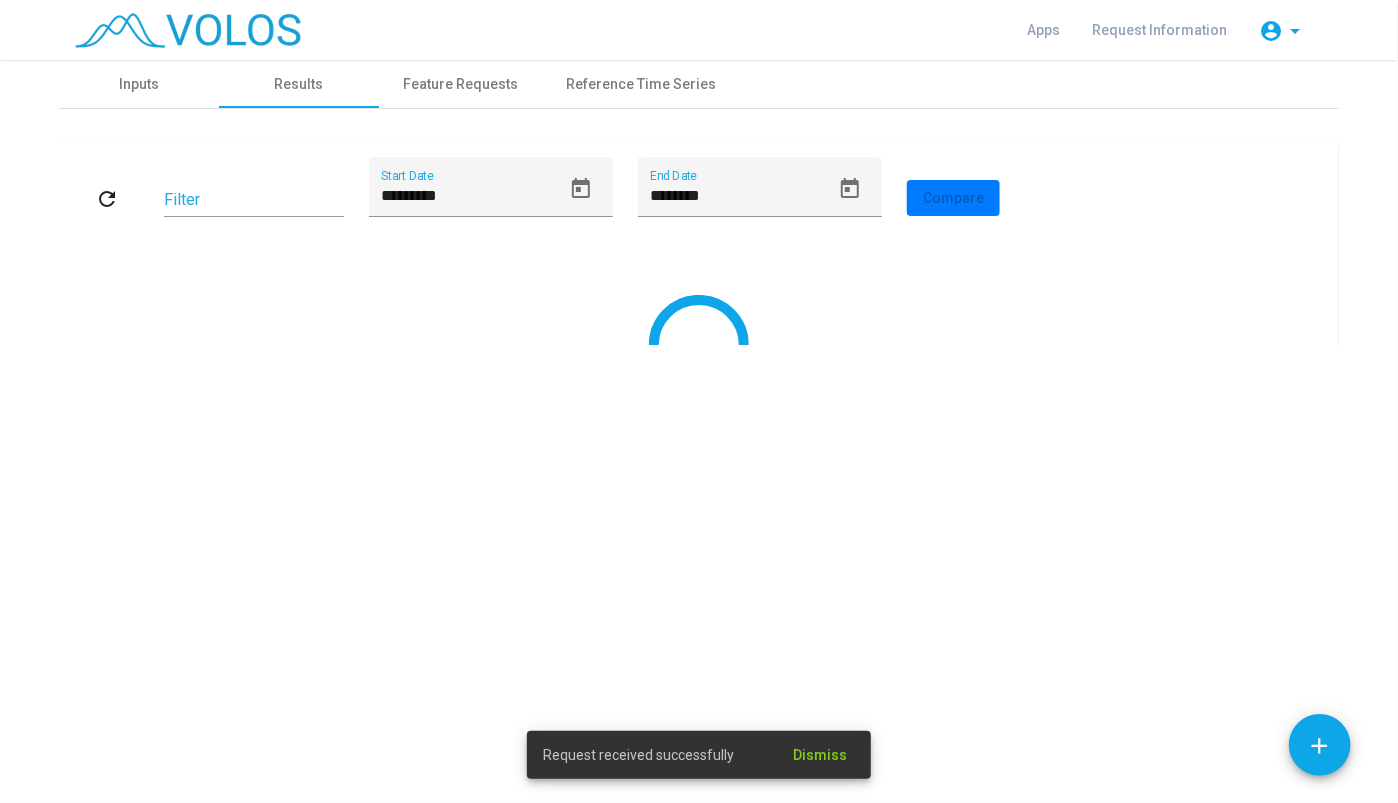 scroll, scrollTop: 0, scrollLeft: 0, axis: both 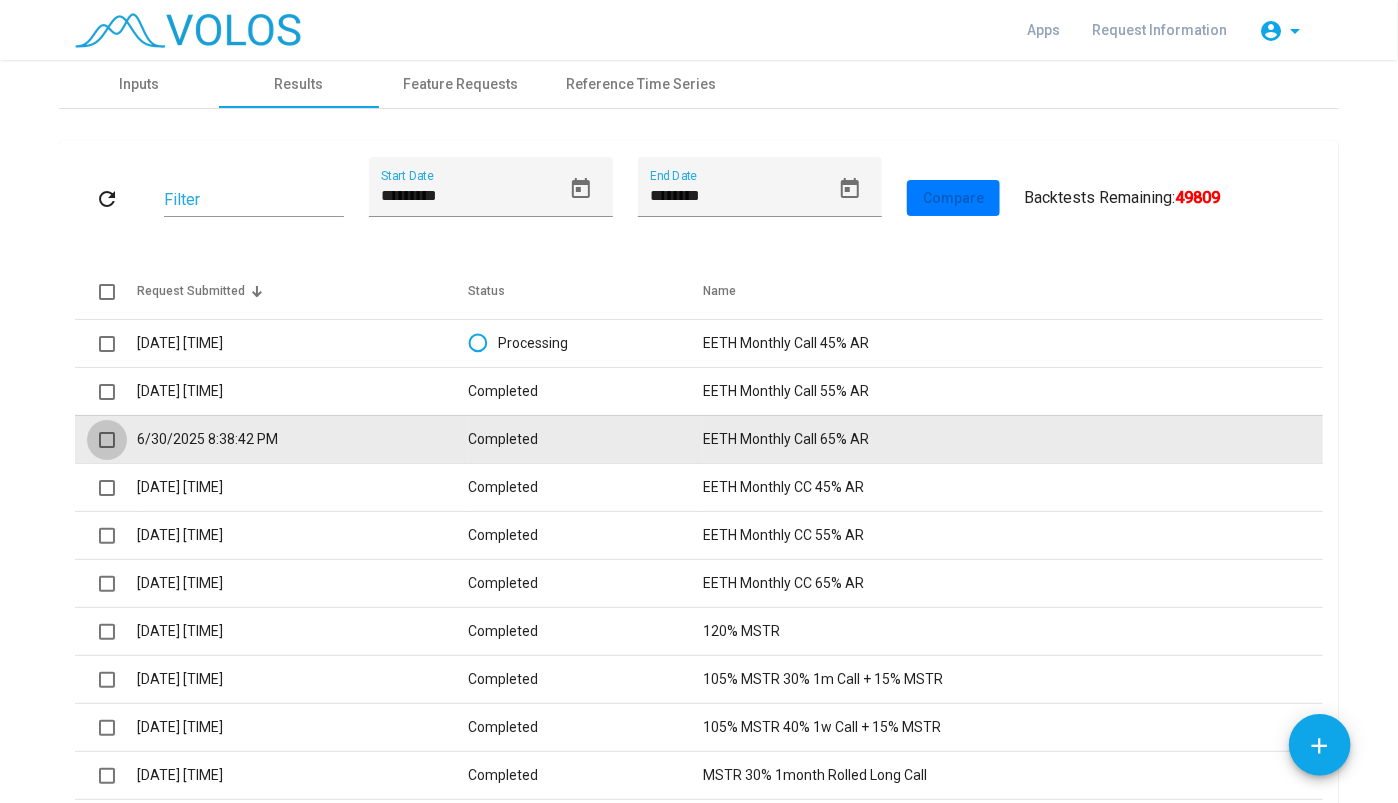 click at bounding box center (107, 440) 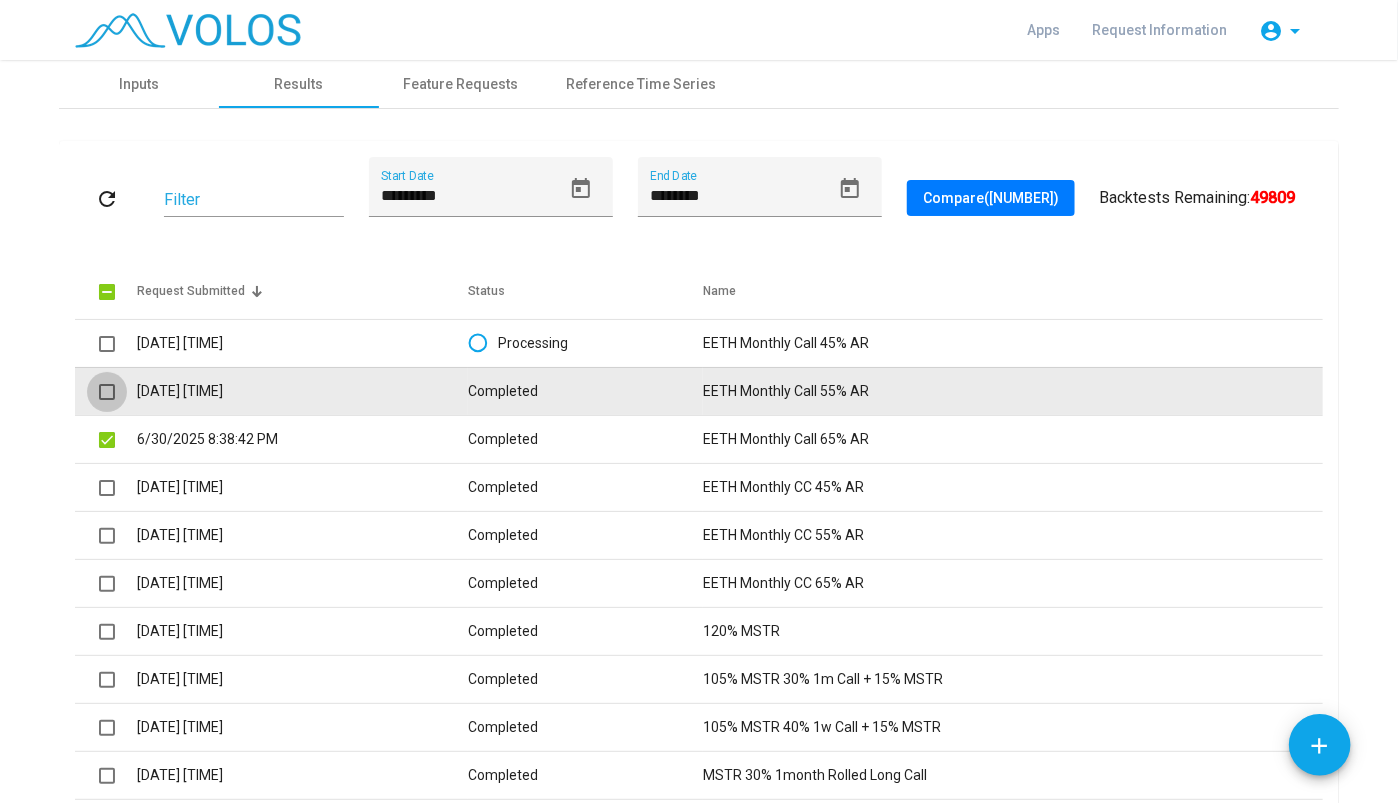 click at bounding box center [107, 392] 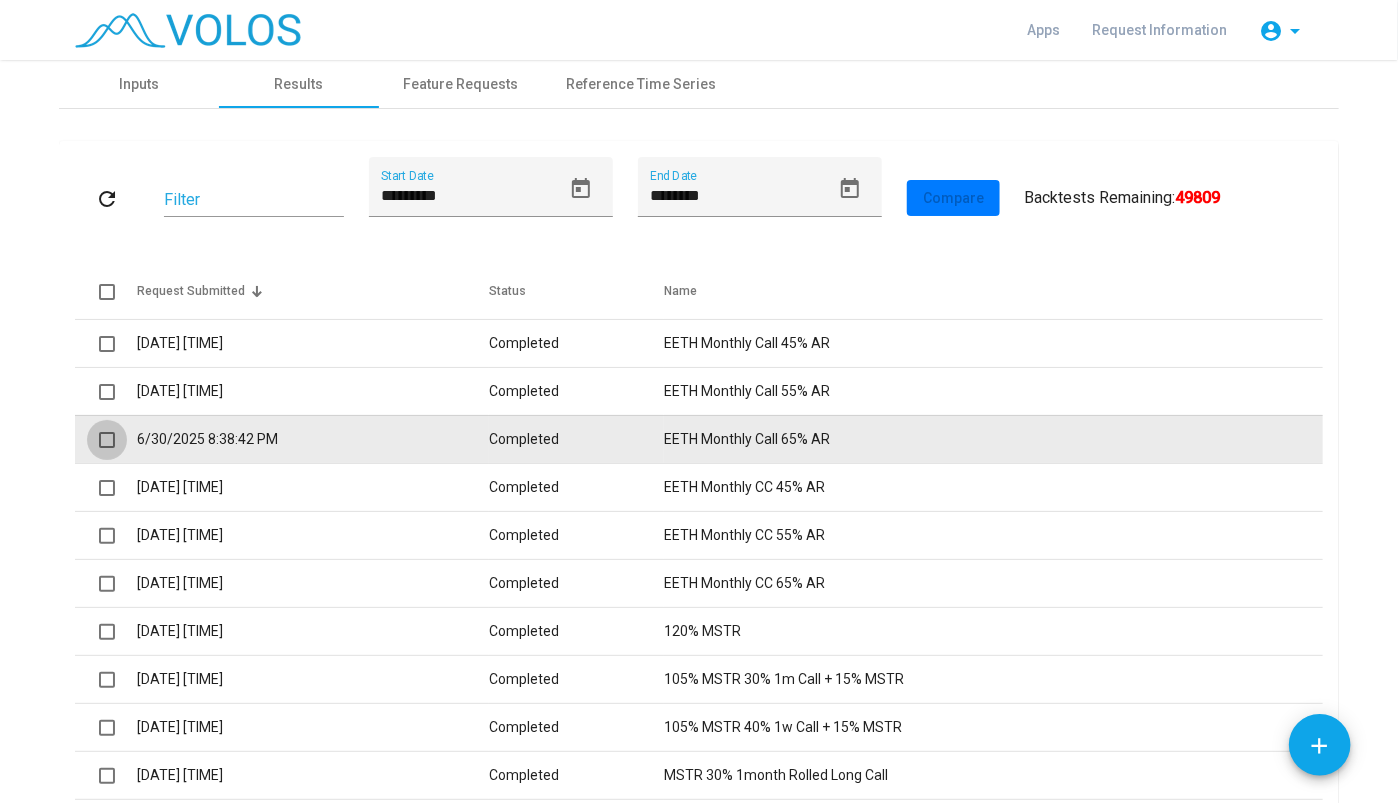 click at bounding box center [107, 440] 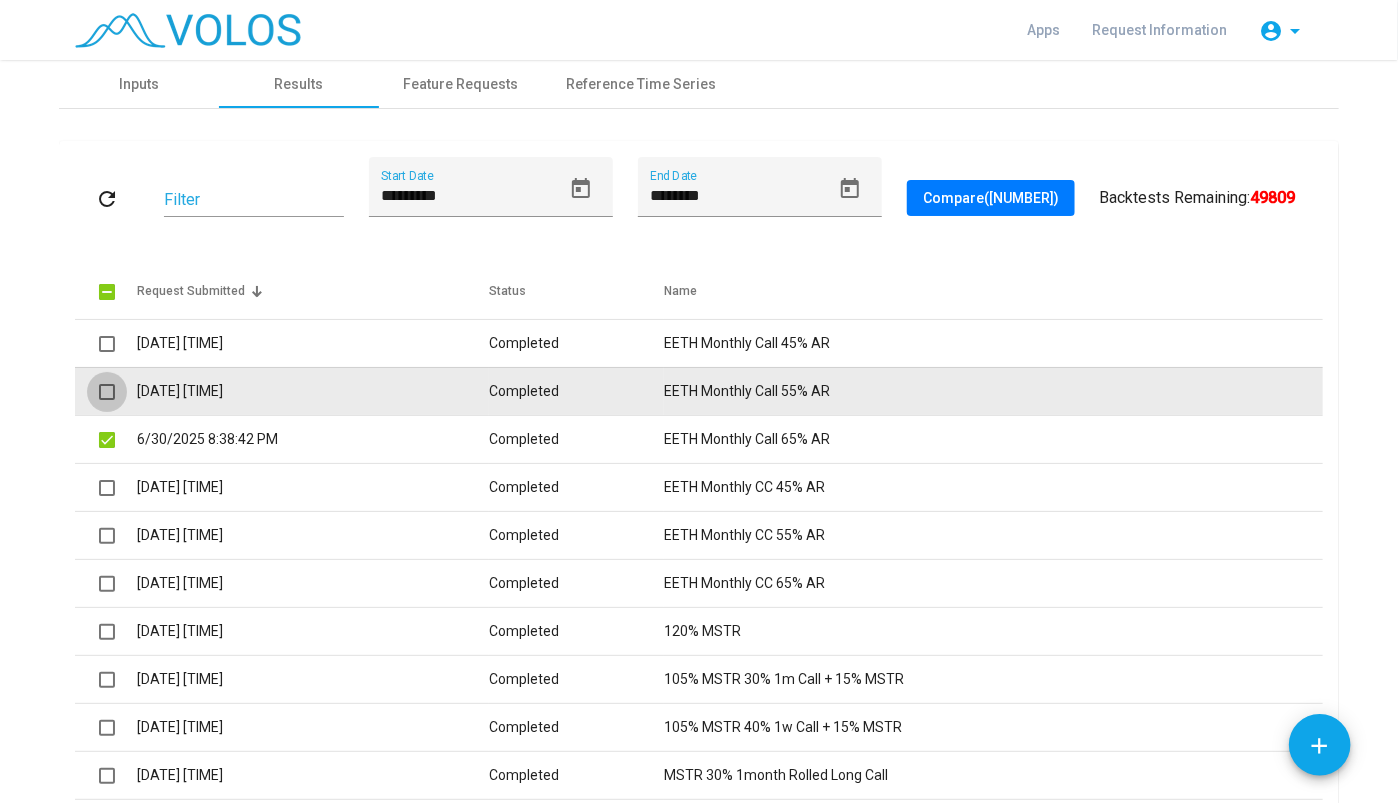 click at bounding box center (107, 392) 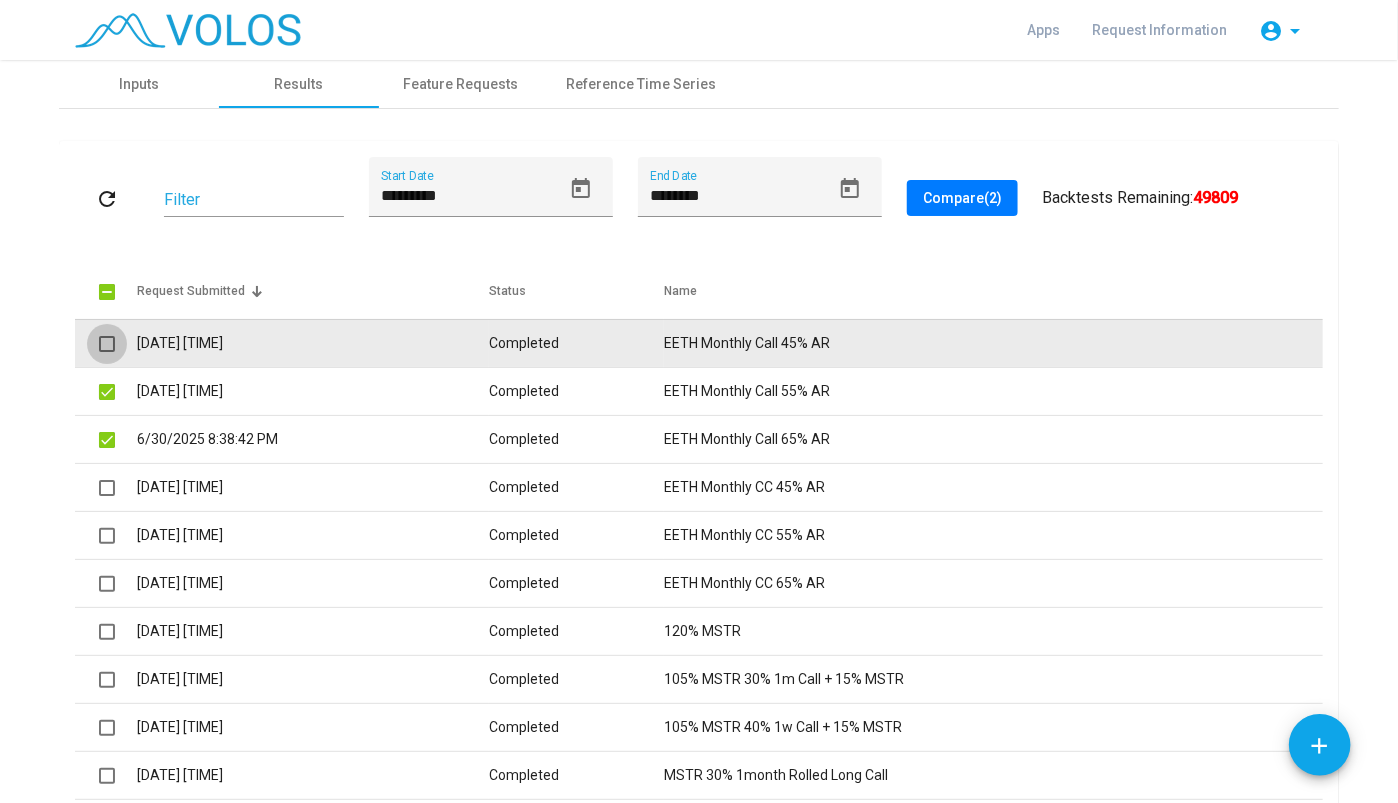 click at bounding box center (107, 344) 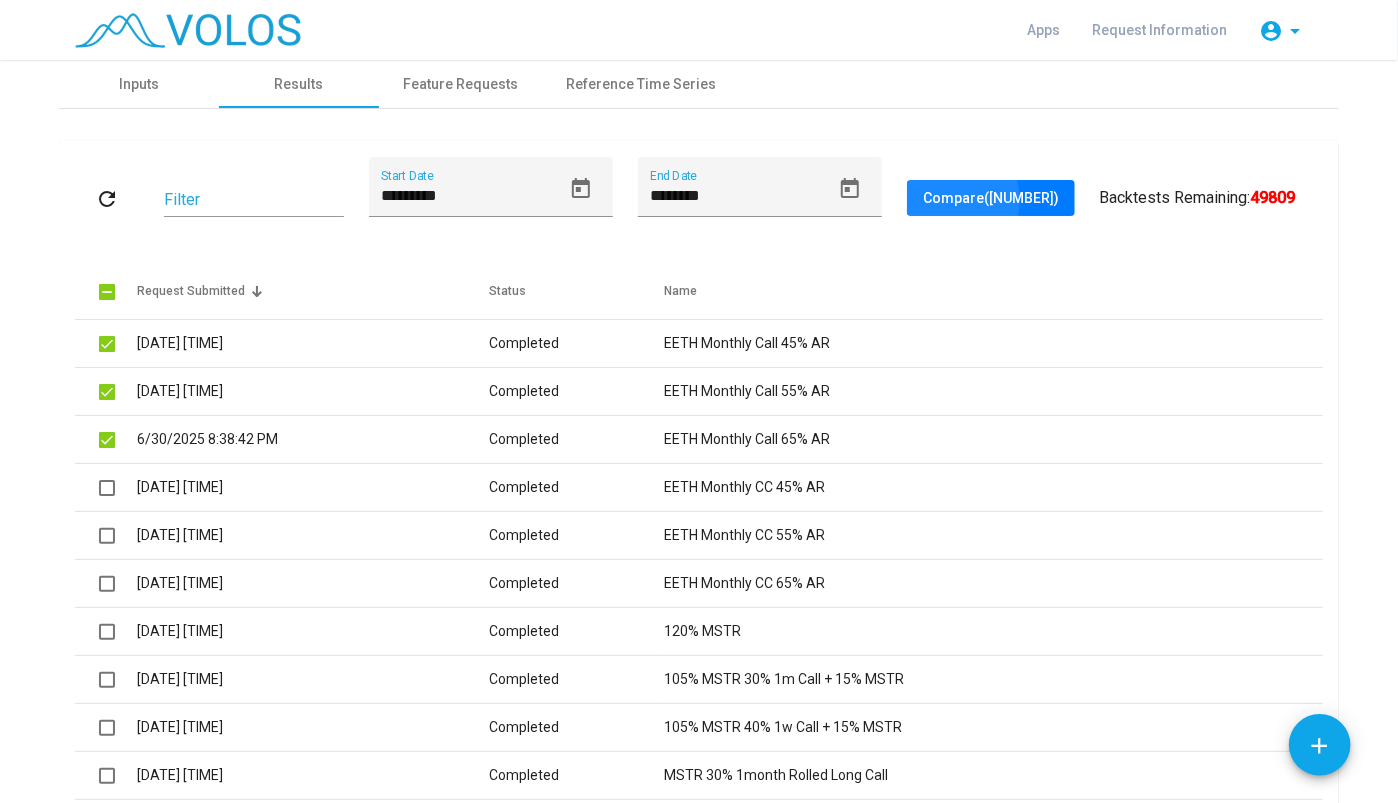click on "Compare  (3)" at bounding box center [962, 198] 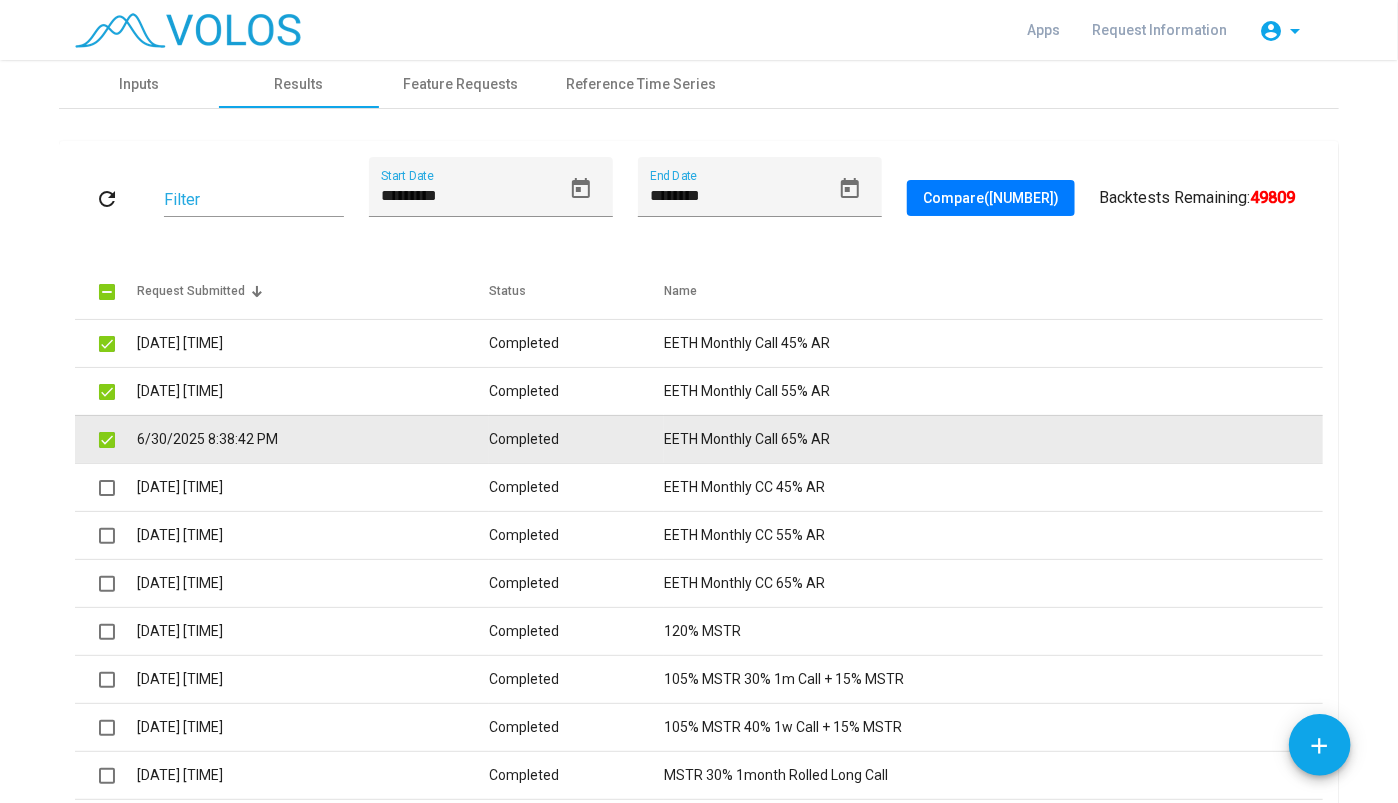 click on "[MM]/[DD]/[YYYY] [HH]:[MM]:[SS] [AM/PM]" at bounding box center [400, 343] 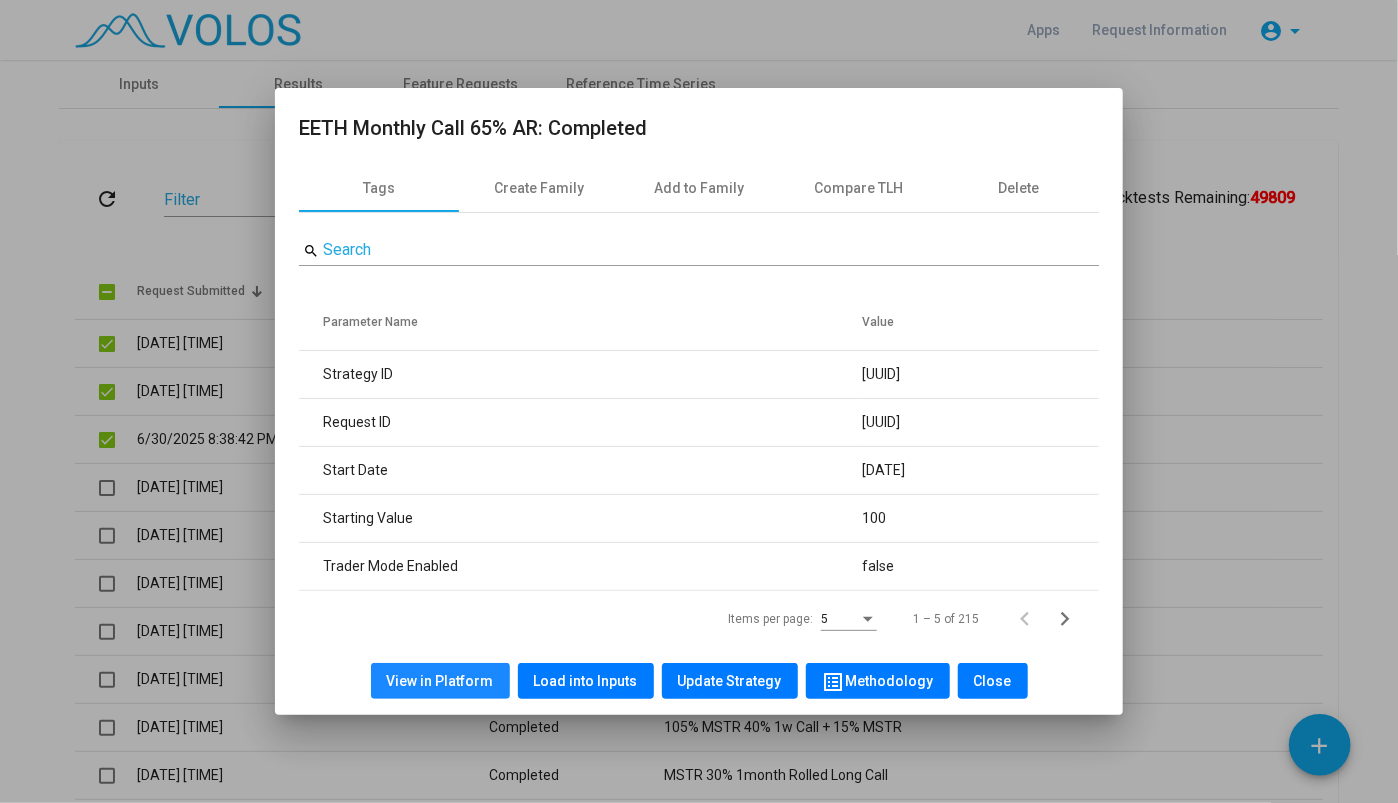 click on "View in Platform" at bounding box center (440, 681) 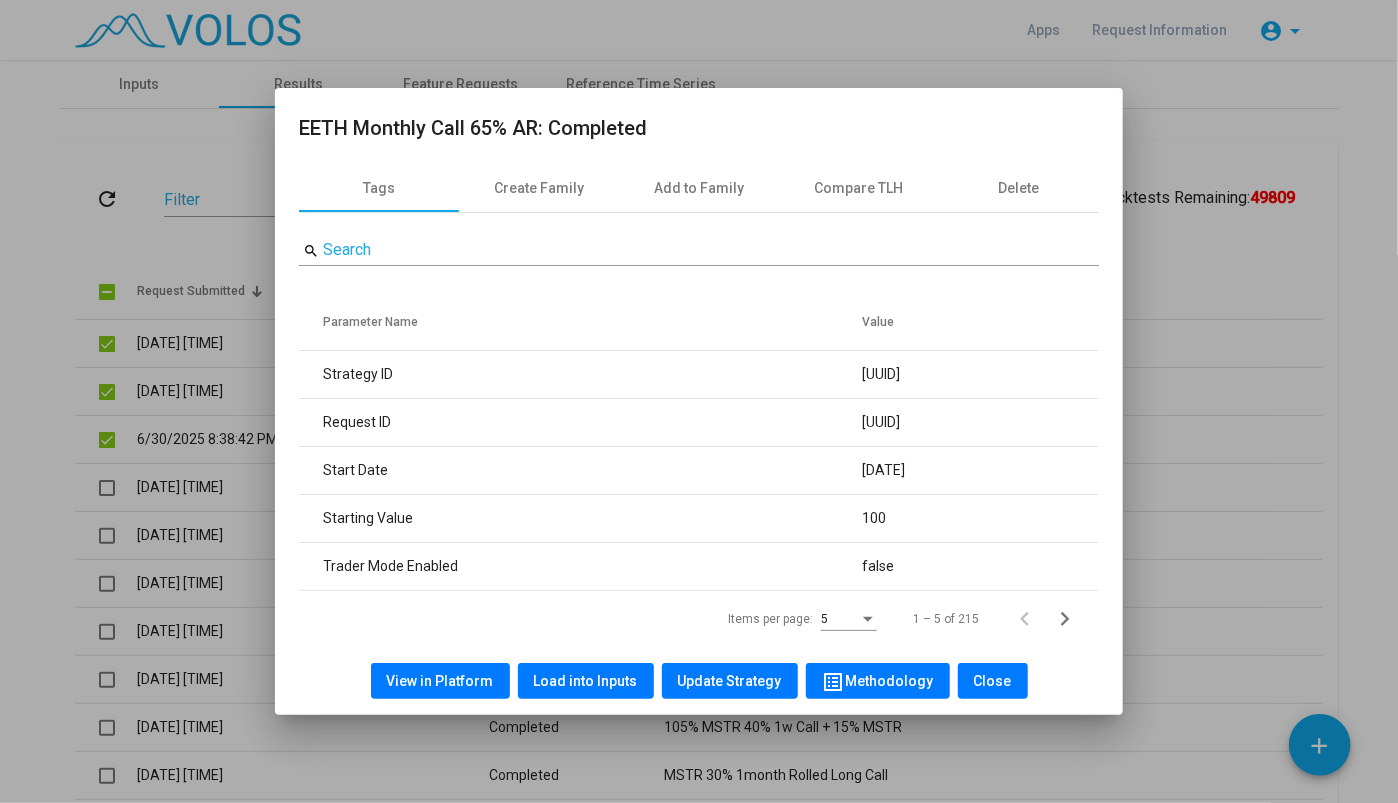 click at bounding box center [699, 401] 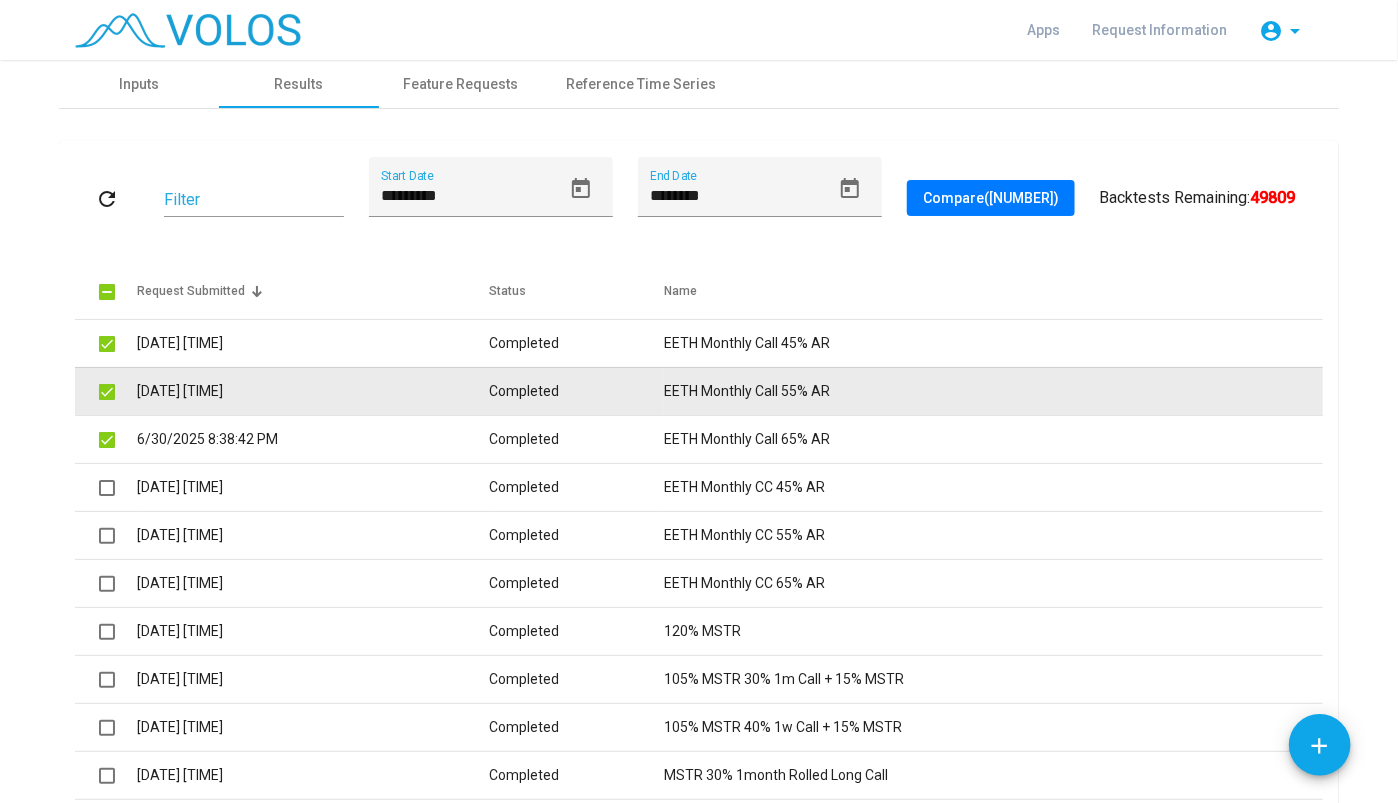 click on "EETH Monthly Call 55% AR" at bounding box center [1062, 343] 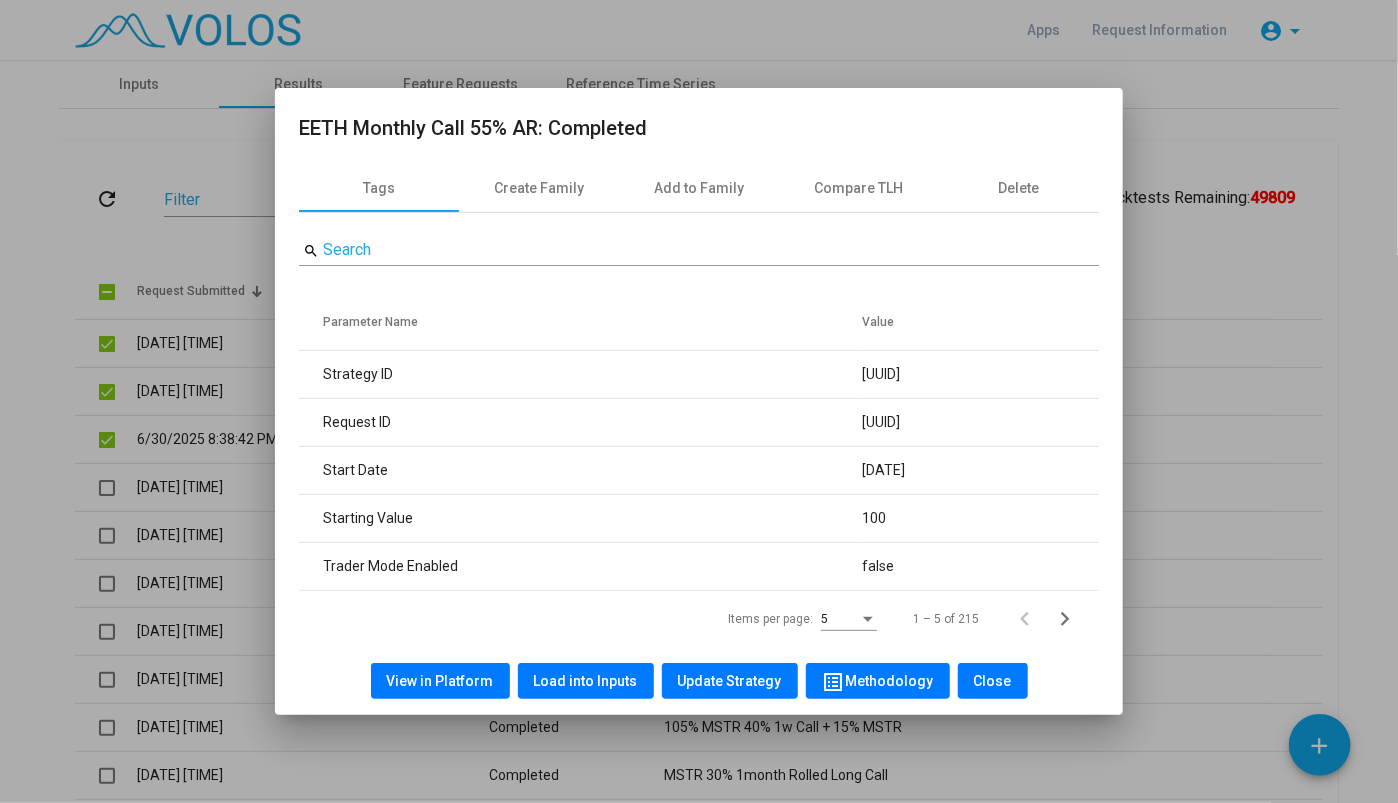 drag, startPoint x: 660, startPoint y: 382, endPoint x: 611, endPoint y: 675, distance: 297.06903 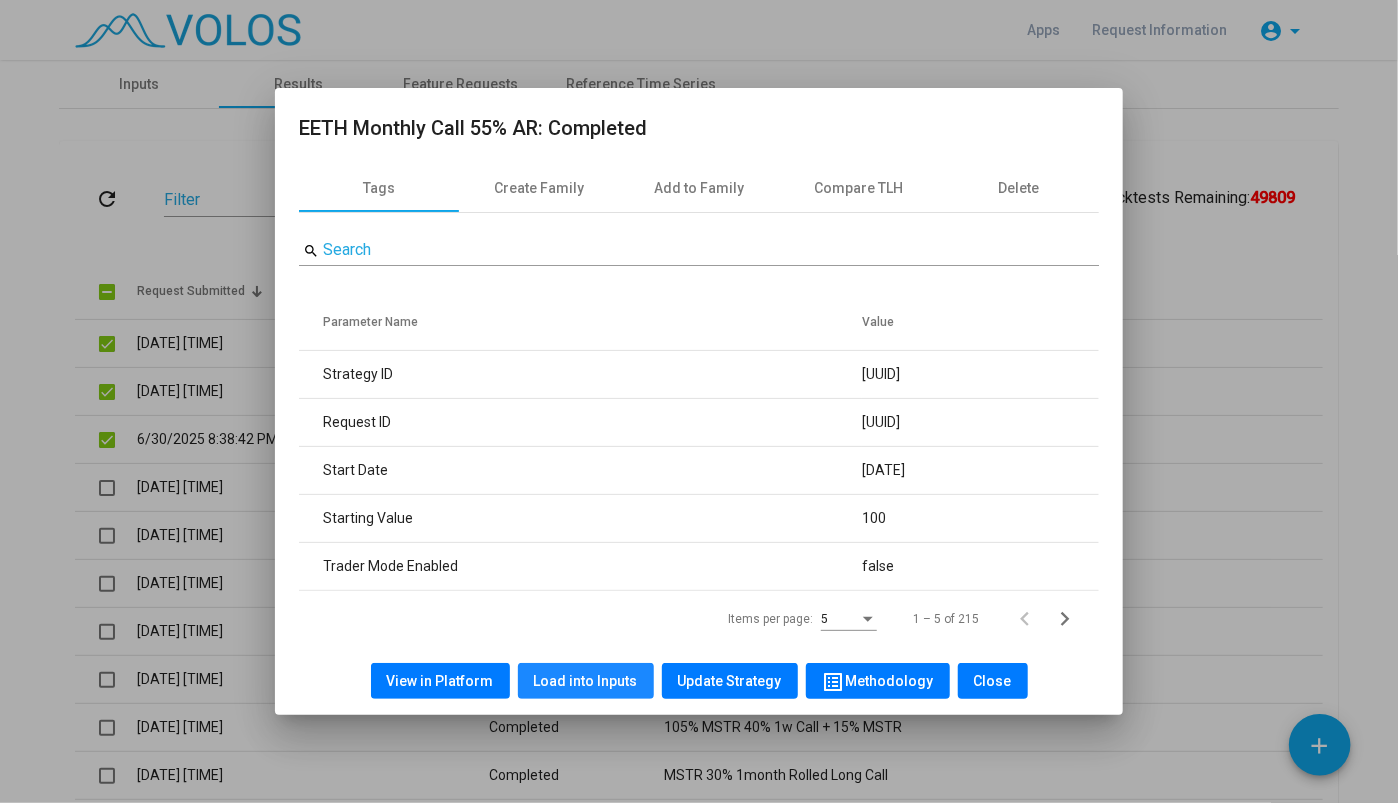 click on "Load into Inputs" at bounding box center [440, 681] 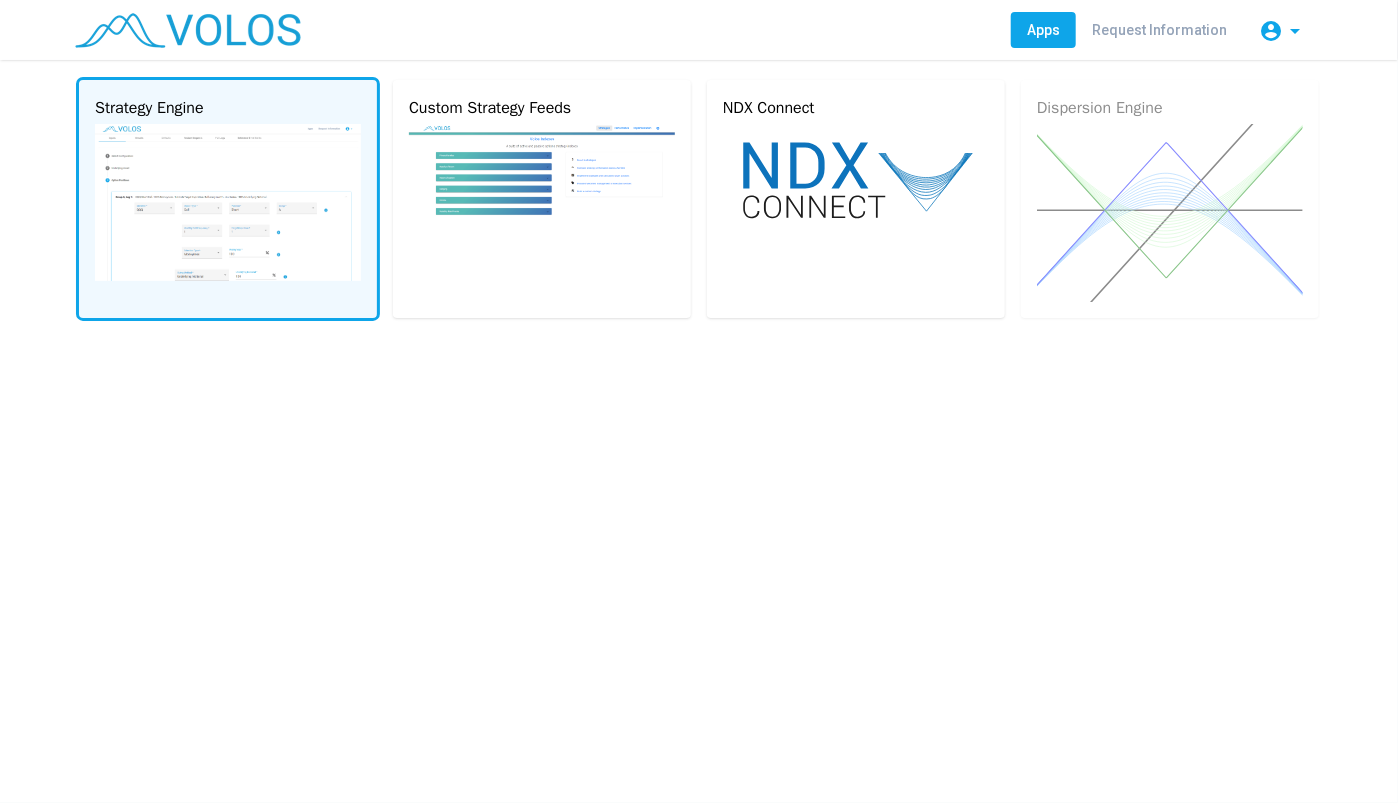 click at bounding box center [228, 202] 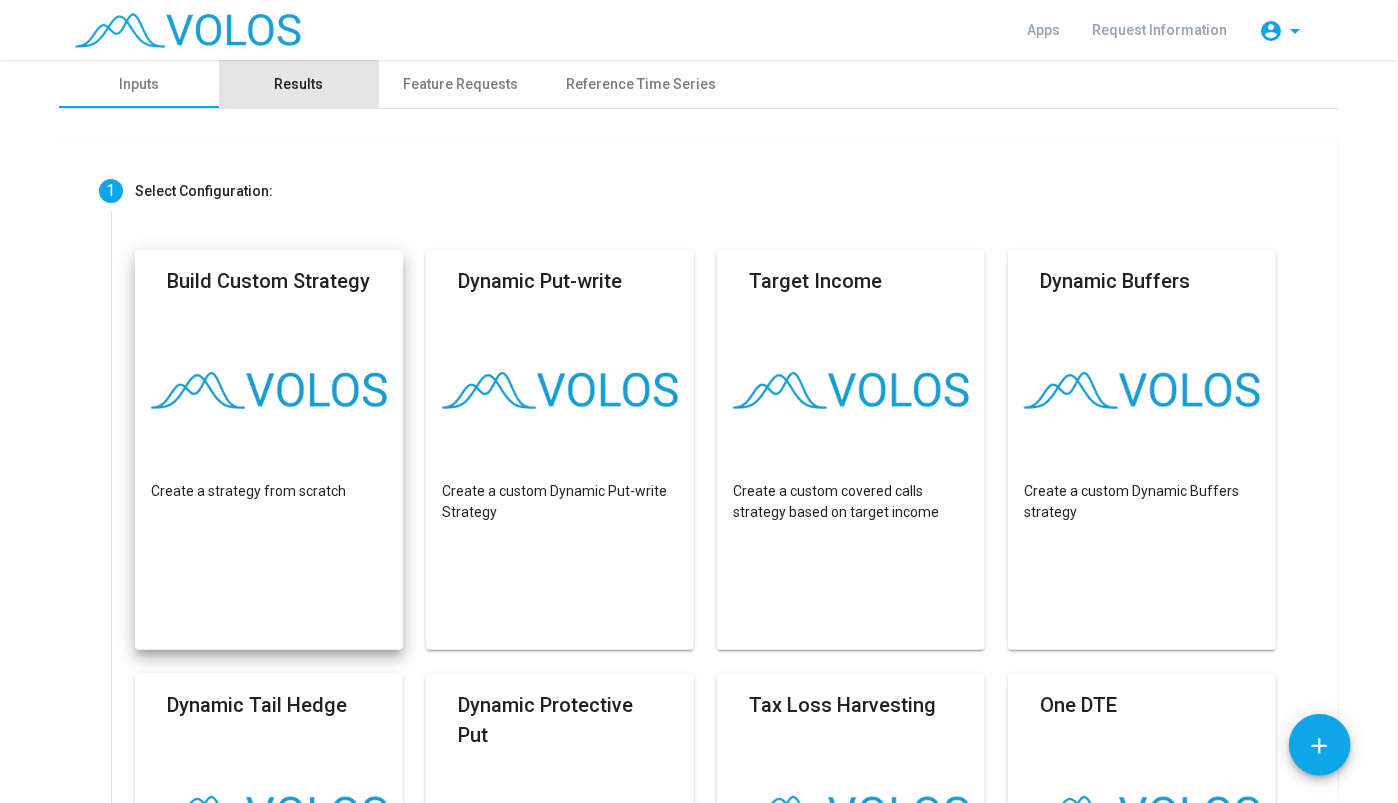 click on "Results" at bounding box center [299, 84] 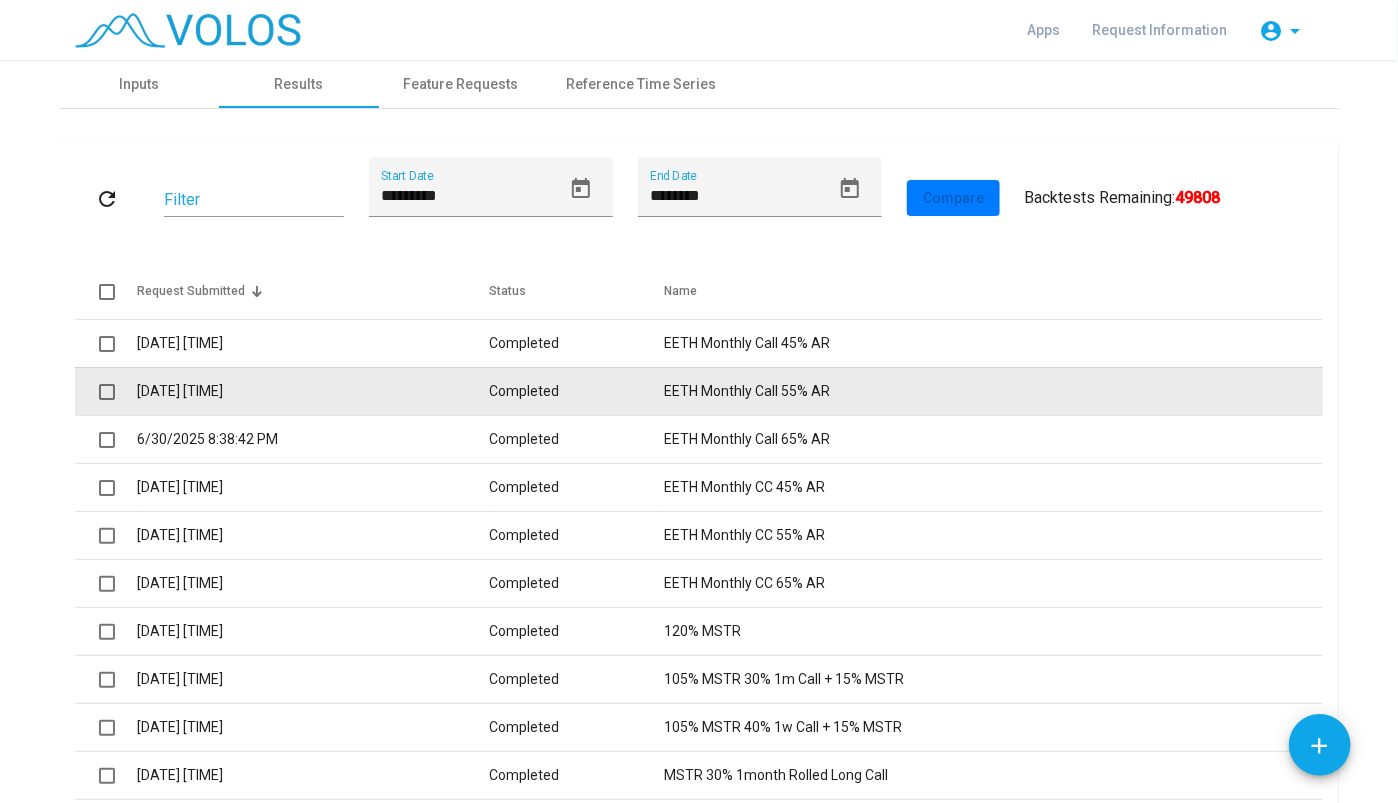click on "[MM]/[DD]/[YYYY] [HH]:[MM]:[SS] [AM/PM]" at bounding box center (400, 343) 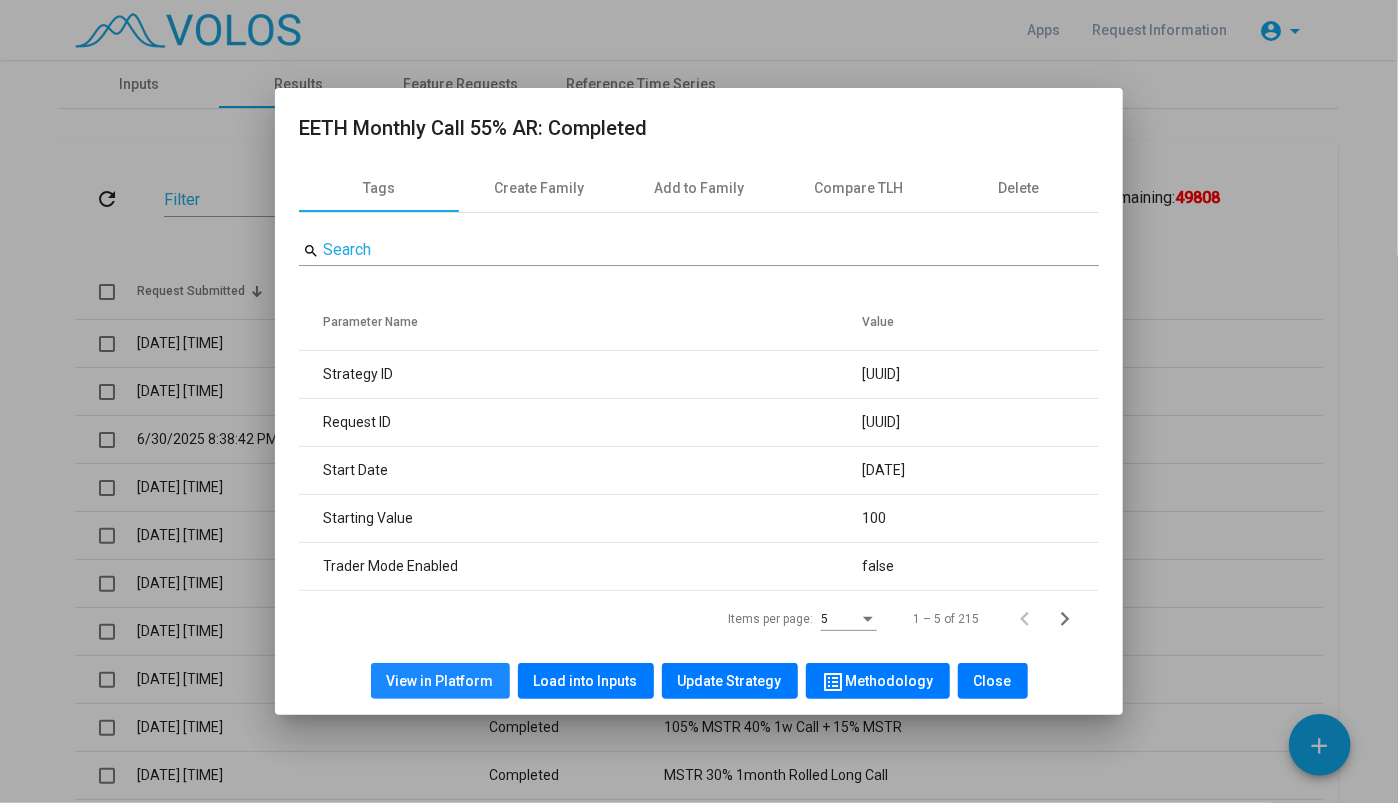 click on "View in Platform" at bounding box center (440, 681) 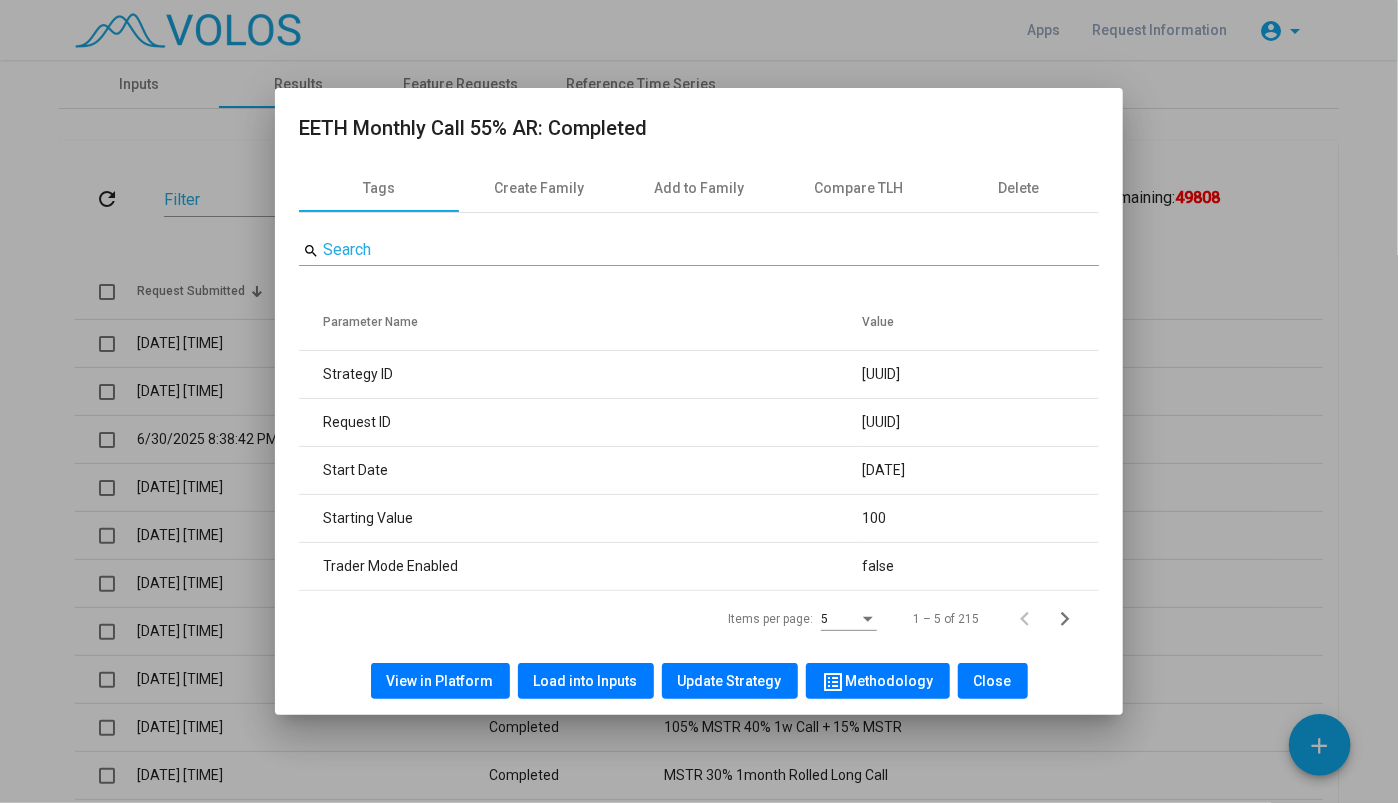 click at bounding box center [699, 401] 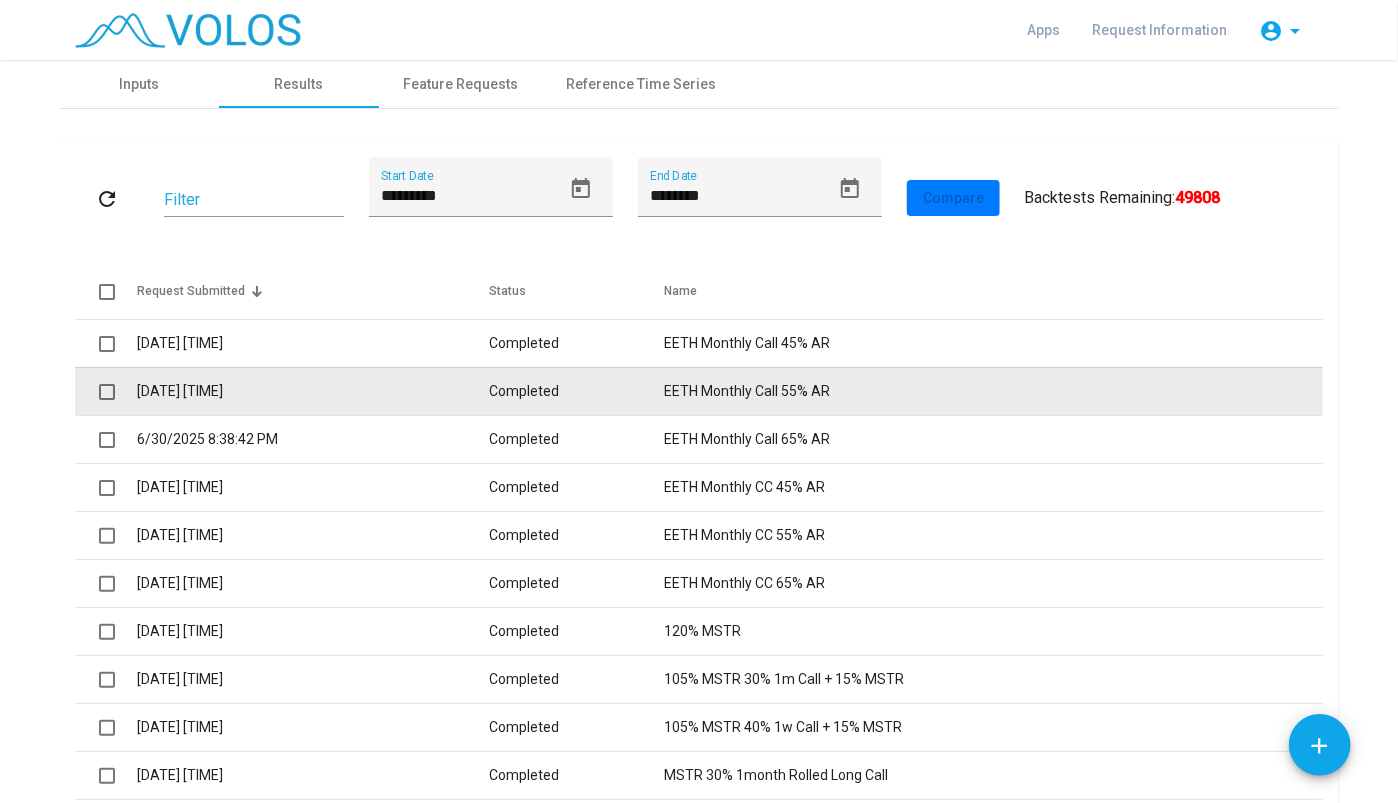 click on "[MM]/[DD]/[YYYY] [HH]:[MM]:[SS] [AM/PM]" at bounding box center [400, 343] 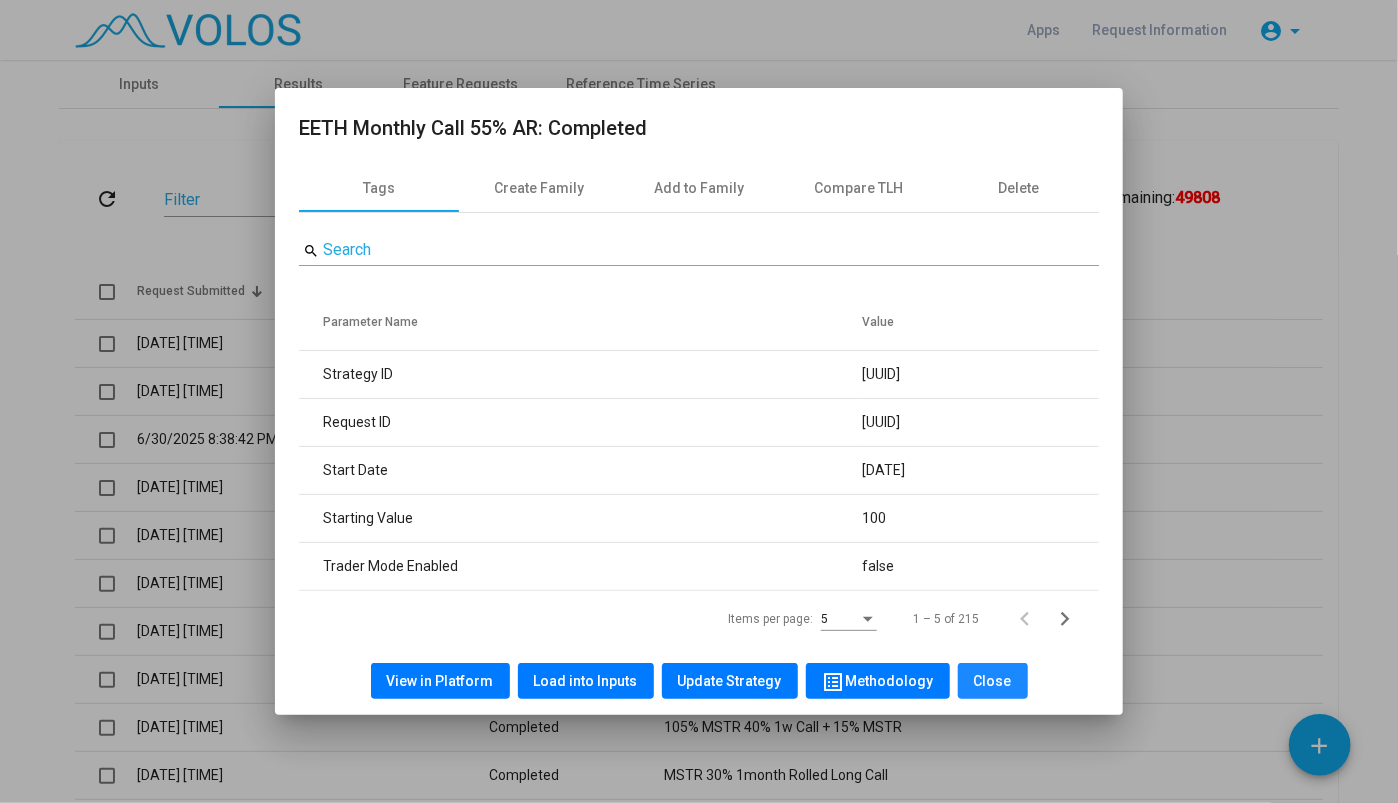 click on "Close" at bounding box center (993, 681) 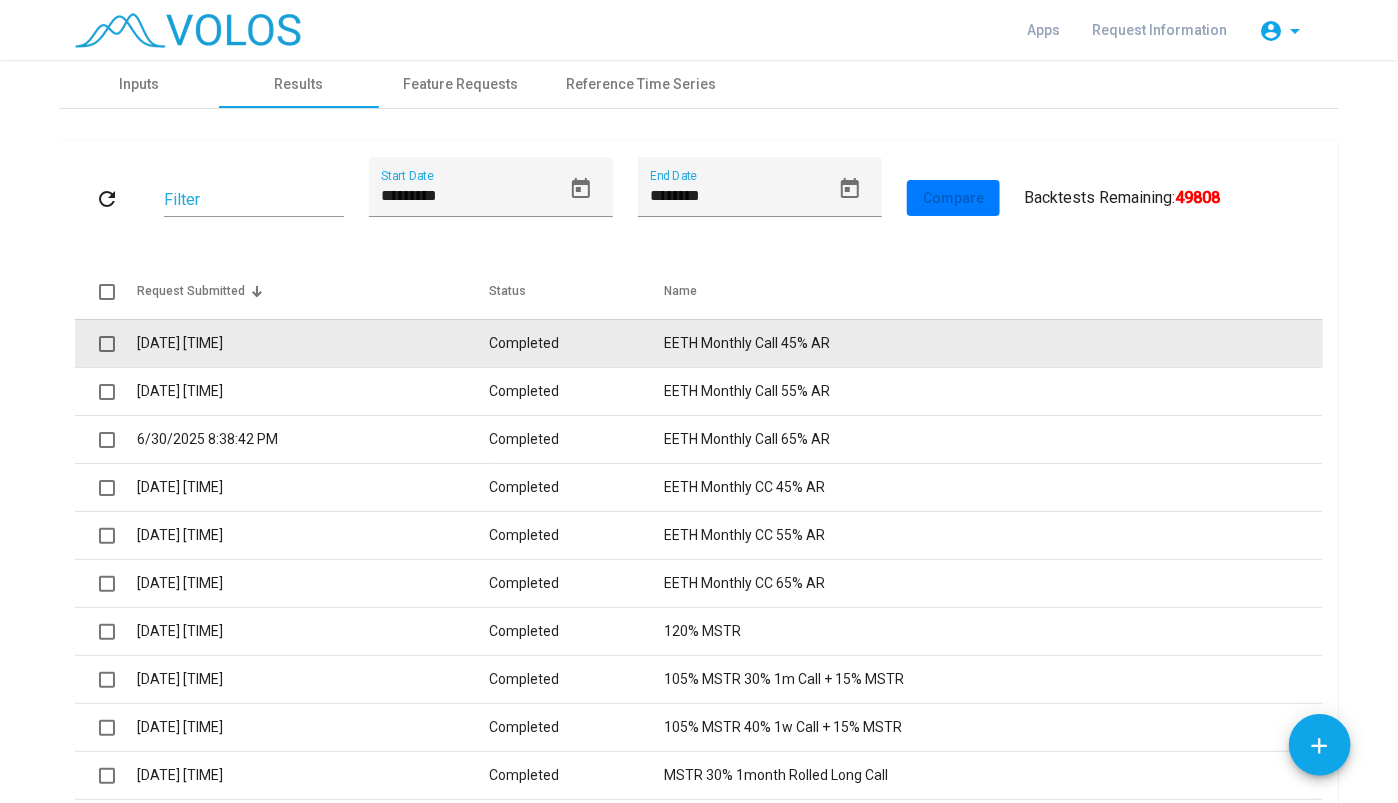click on "[MM]/[DD]/[YYYY] [HH]:[MM]:[SS] [AM/PM]" at bounding box center (400, 343) 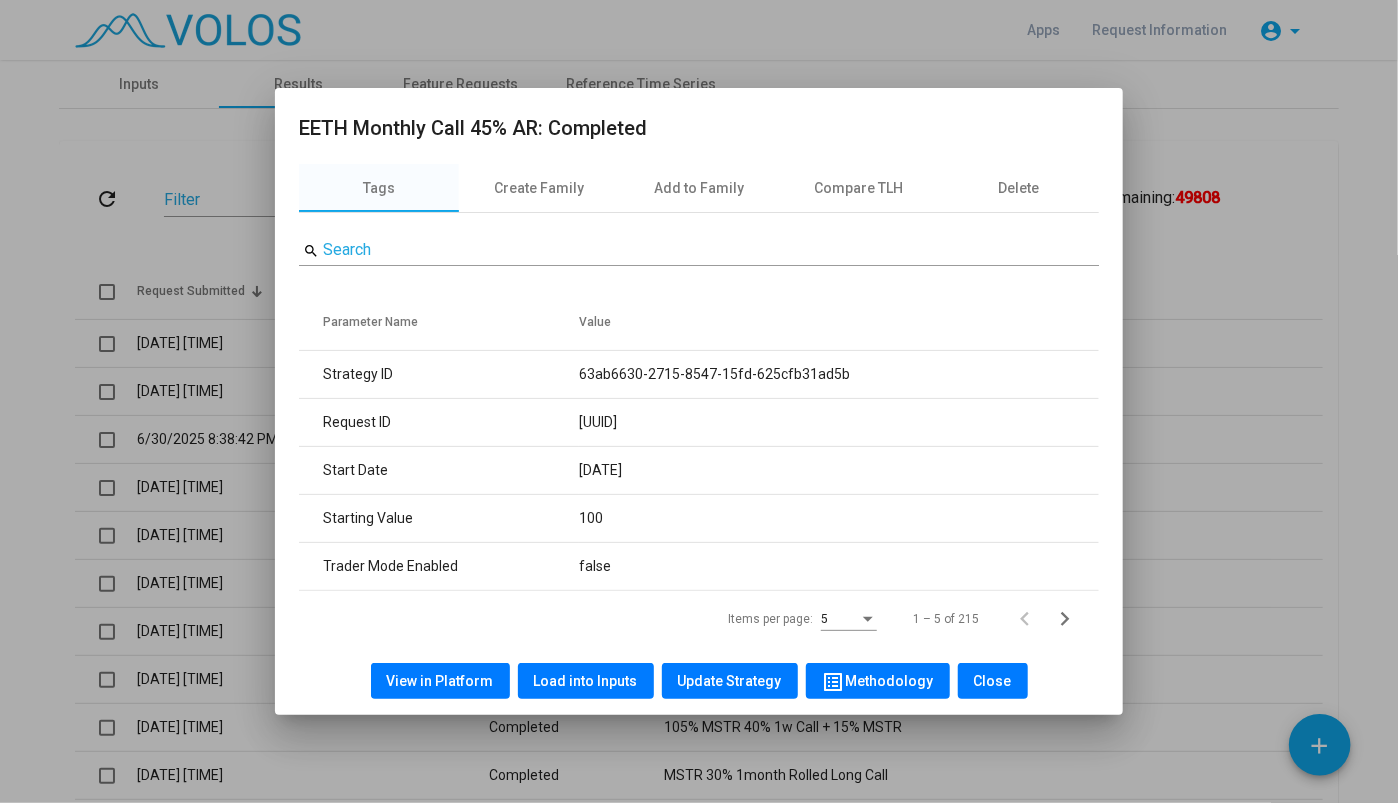 click on "View in Platform" at bounding box center (440, 681) 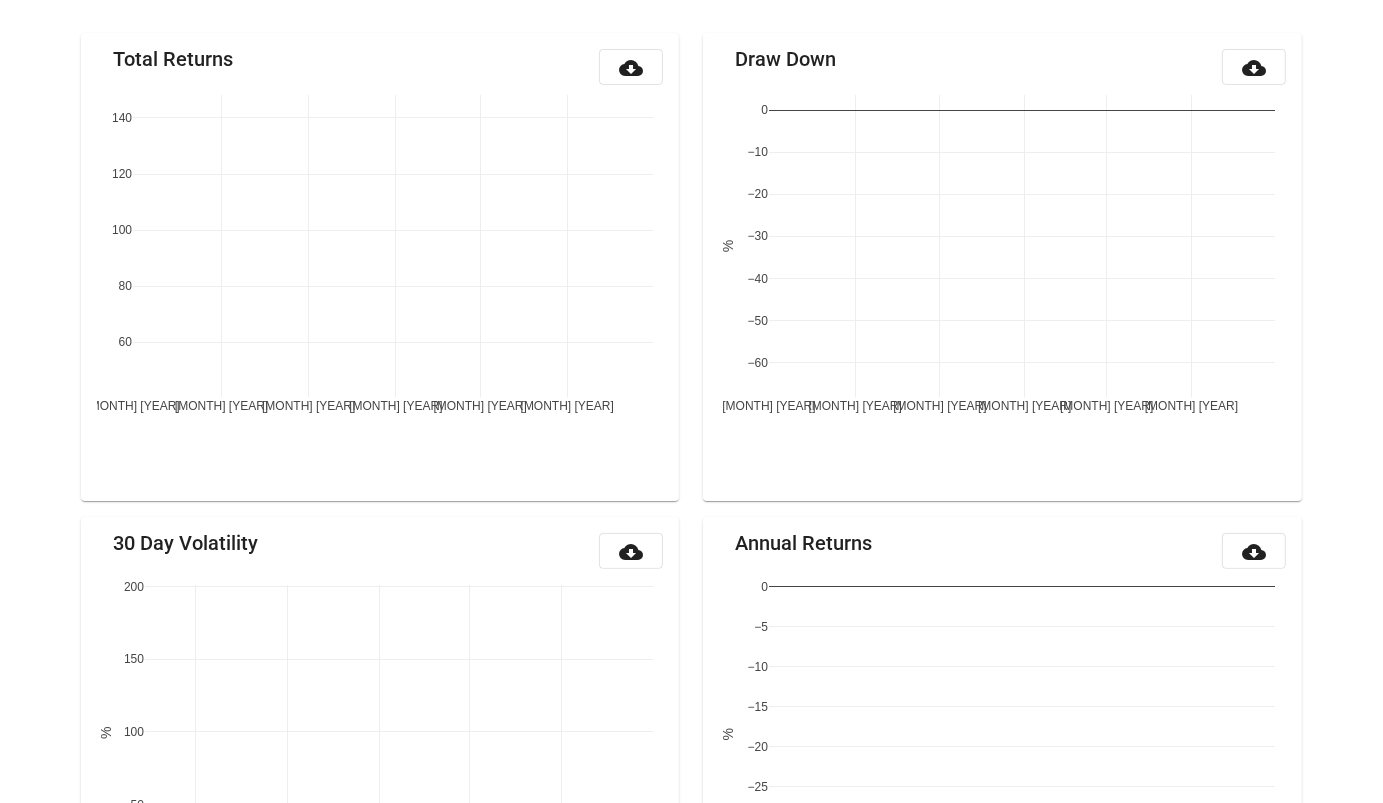 scroll, scrollTop: 0, scrollLeft: 0, axis: both 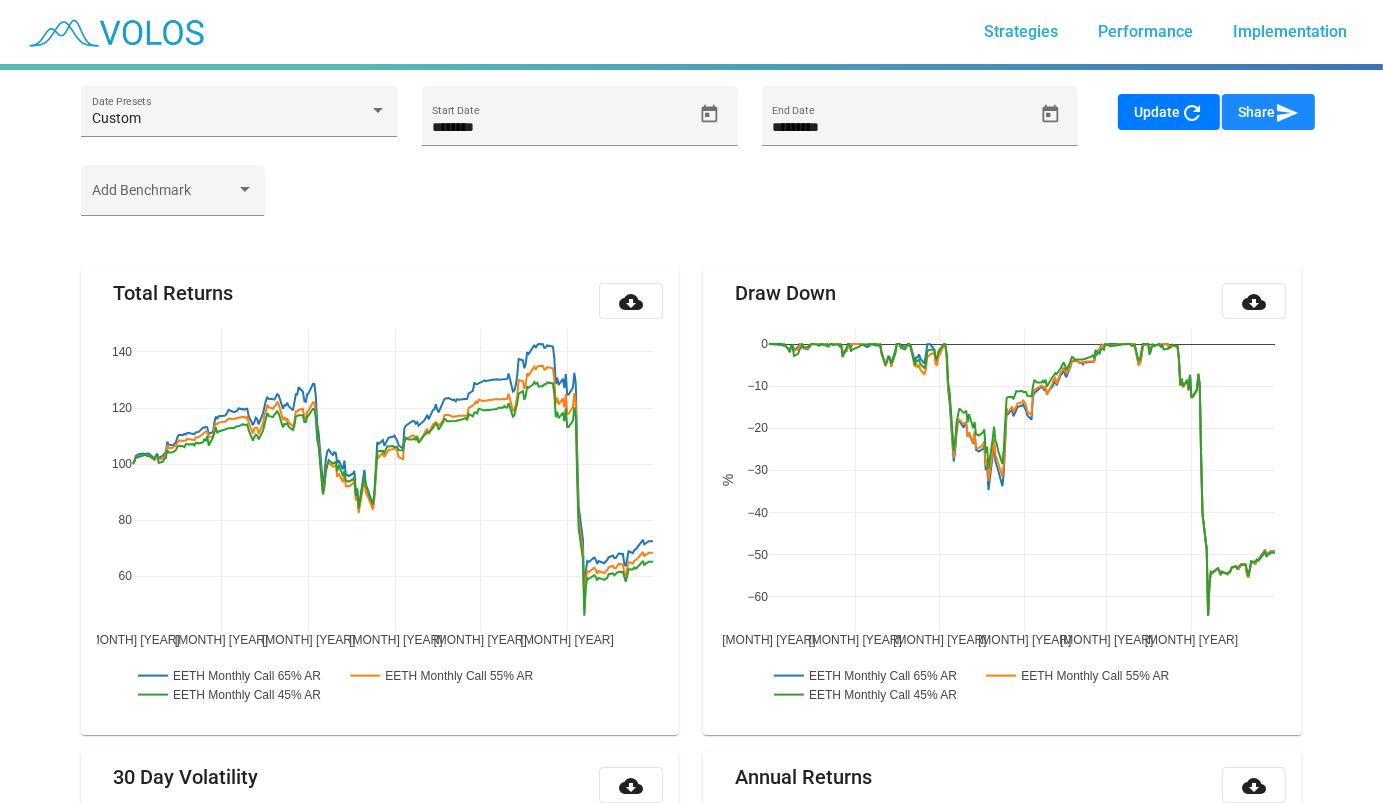 click on "Share  send" at bounding box center [1268, 112] 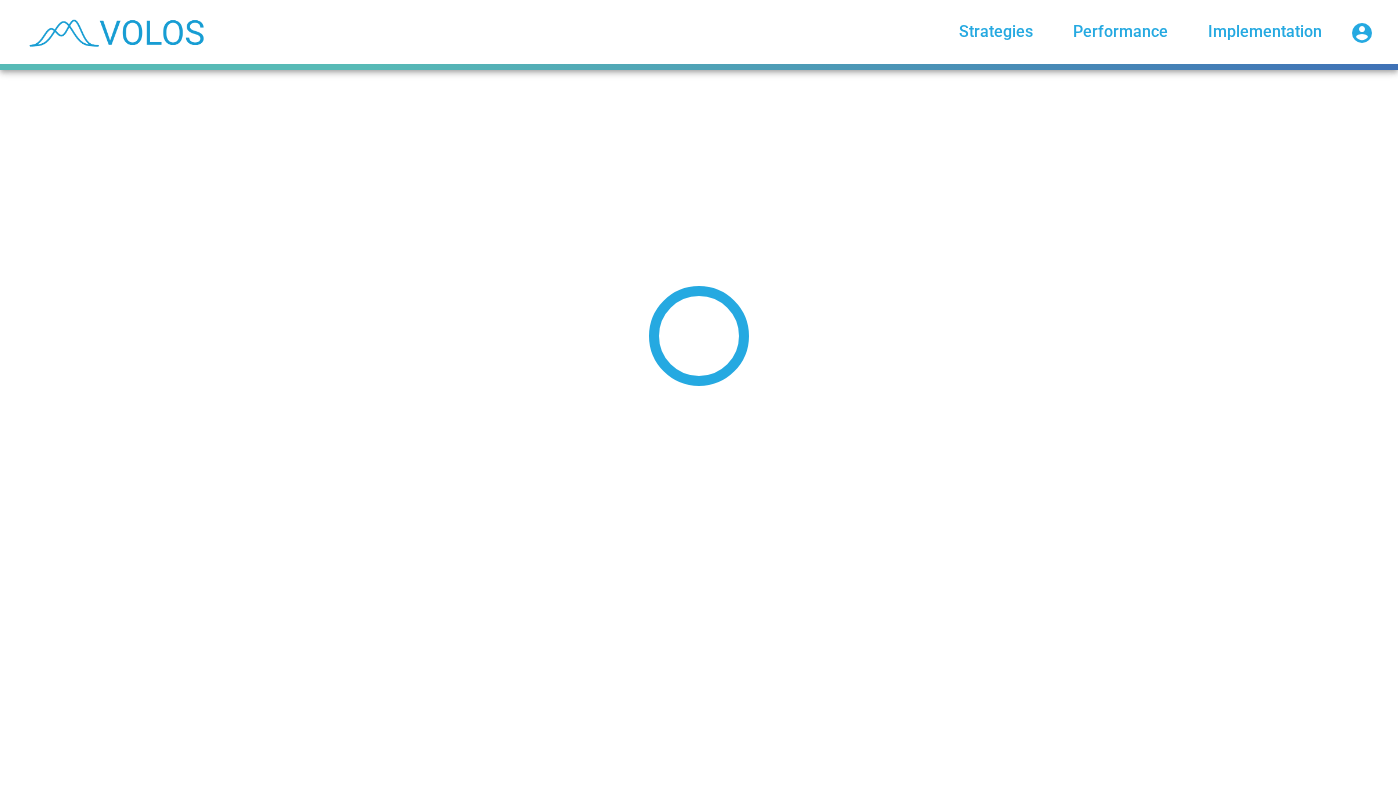 scroll, scrollTop: 0, scrollLeft: 0, axis: both 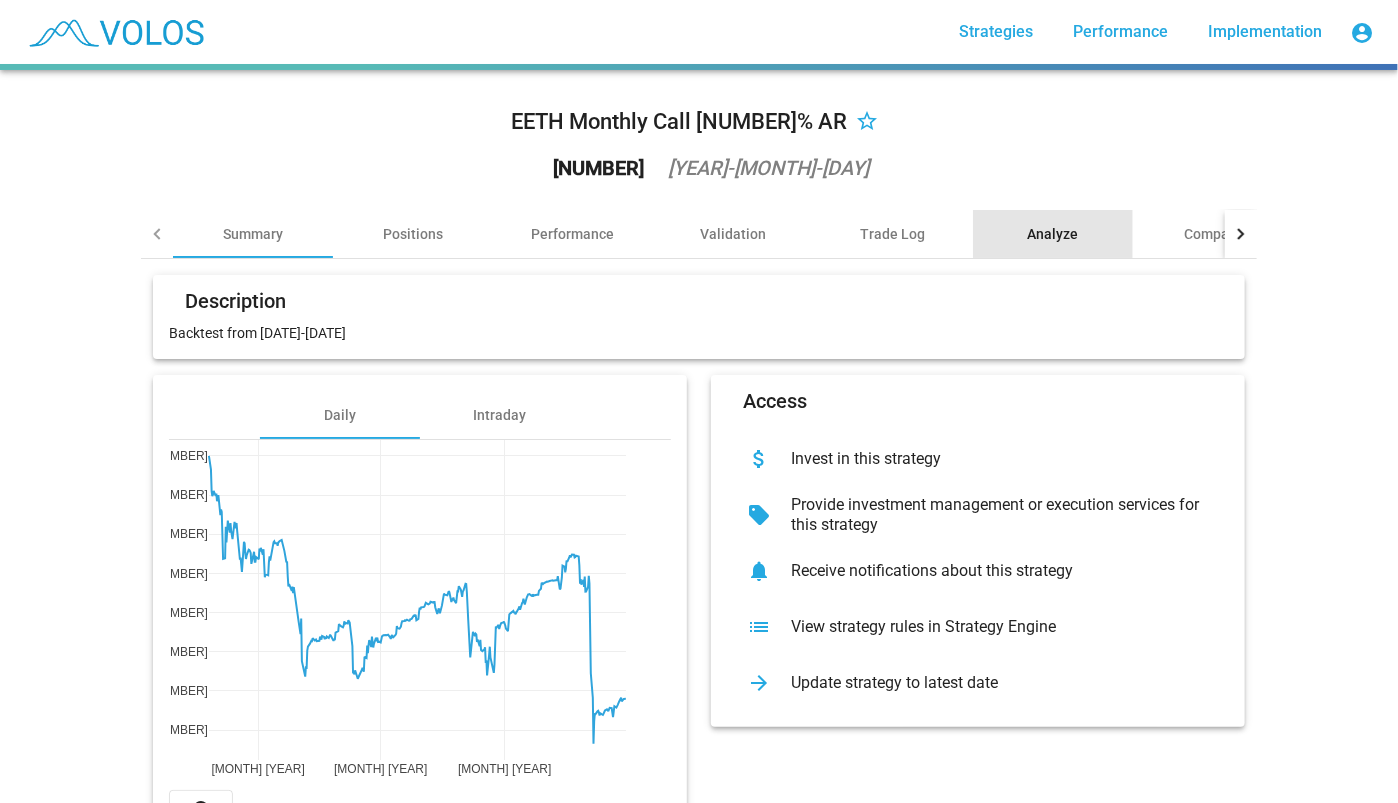 click on "Analyze" at bounding box center (1053, 234) 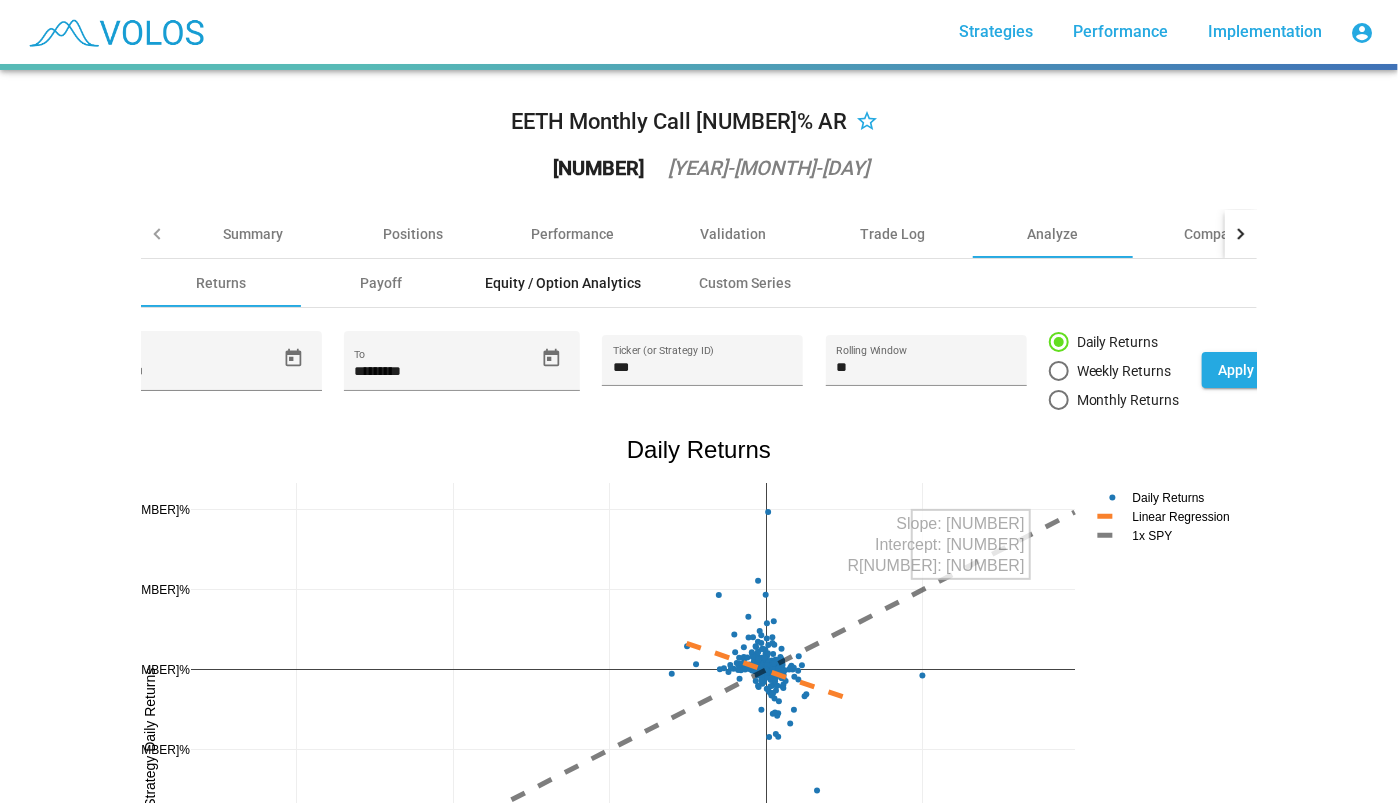 click on "Equity / Option Analytics" at bounding box center (563, 283) 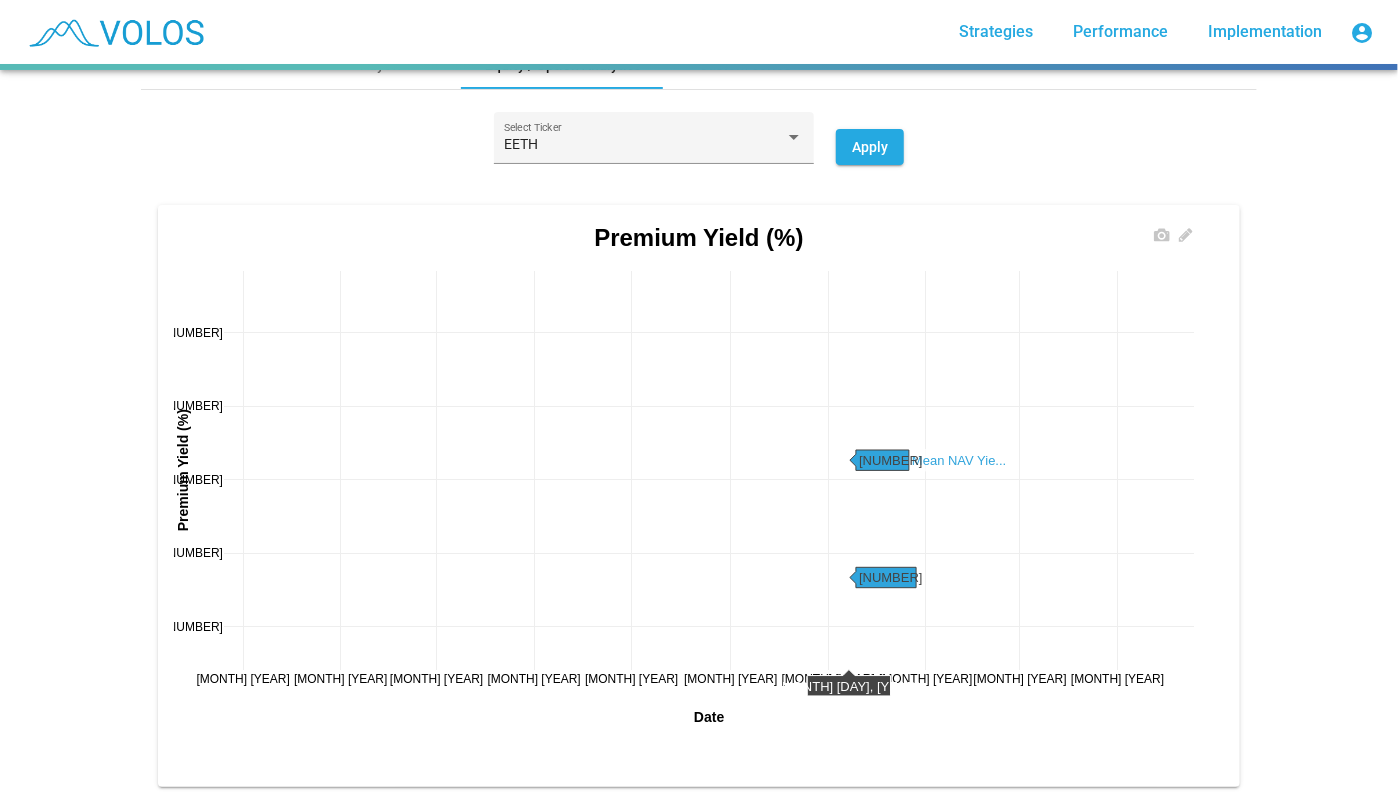 scroll, scrollTop: 220, scrollLeft: 0, axis: vertical 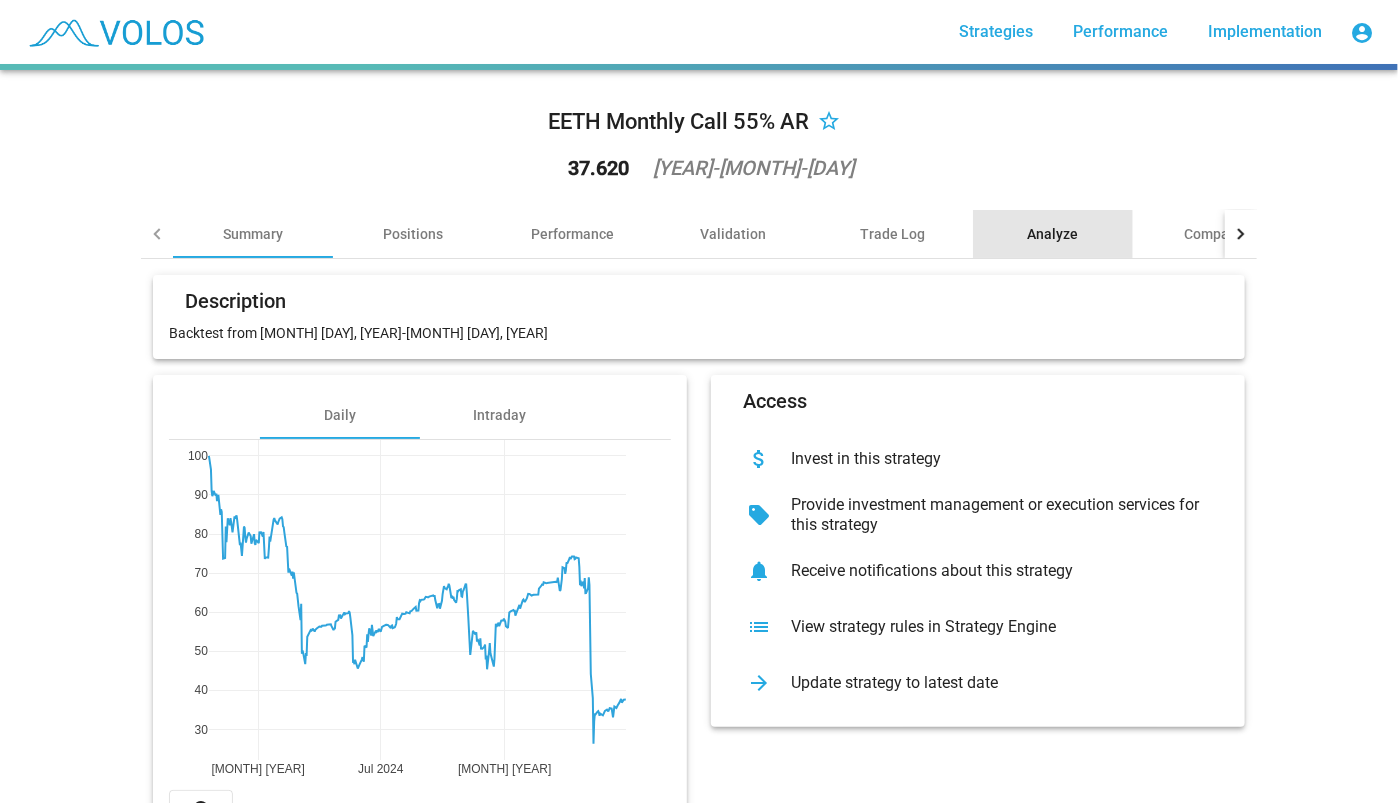 click on "Analyze" at bounding box center (1053, 234) 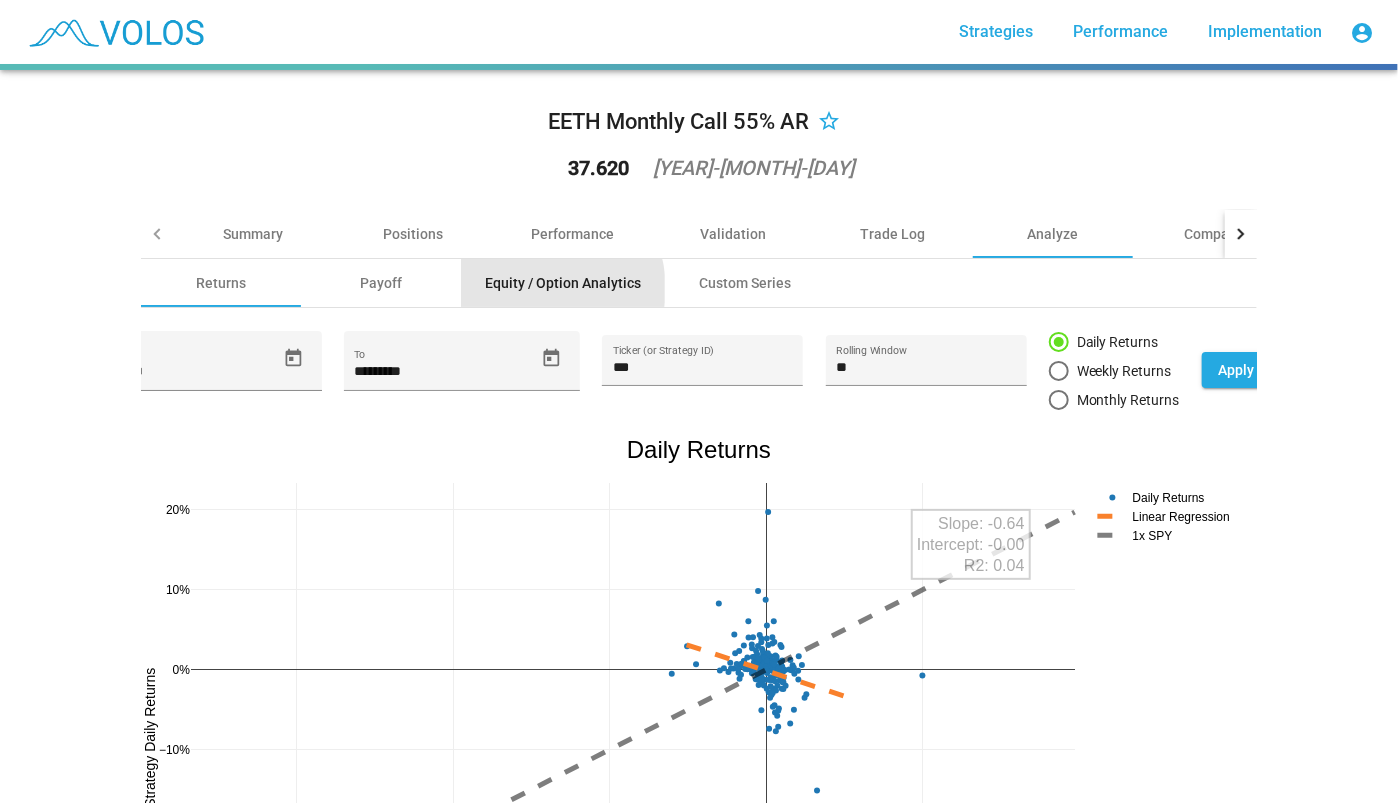 click on "Equity / Option Analytics" at bounding box center (563, 283) 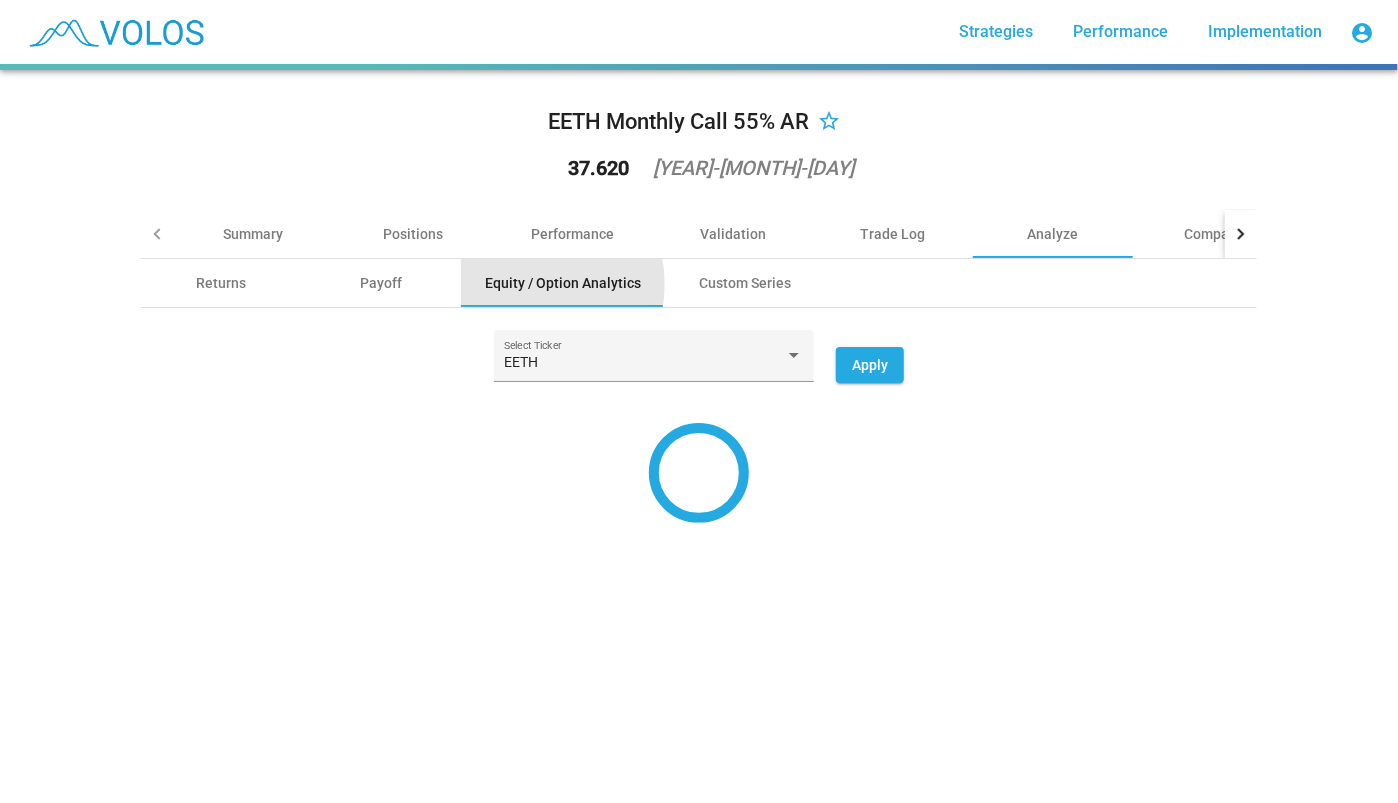 click on "Equity / Option Analytics" at bounding box center (563, 283) 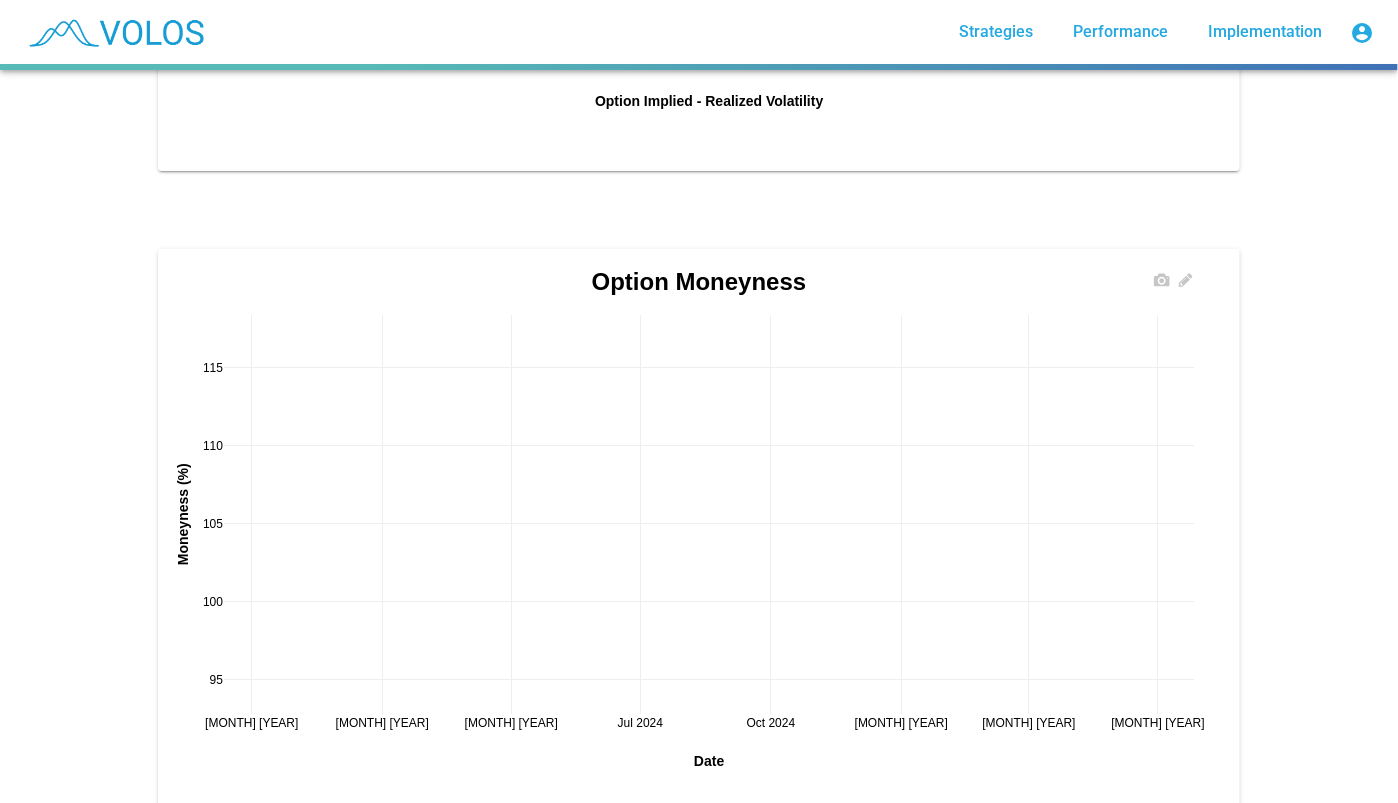 scroll, scrollTop: 3472, scrollLeft: 0, axis: vertical 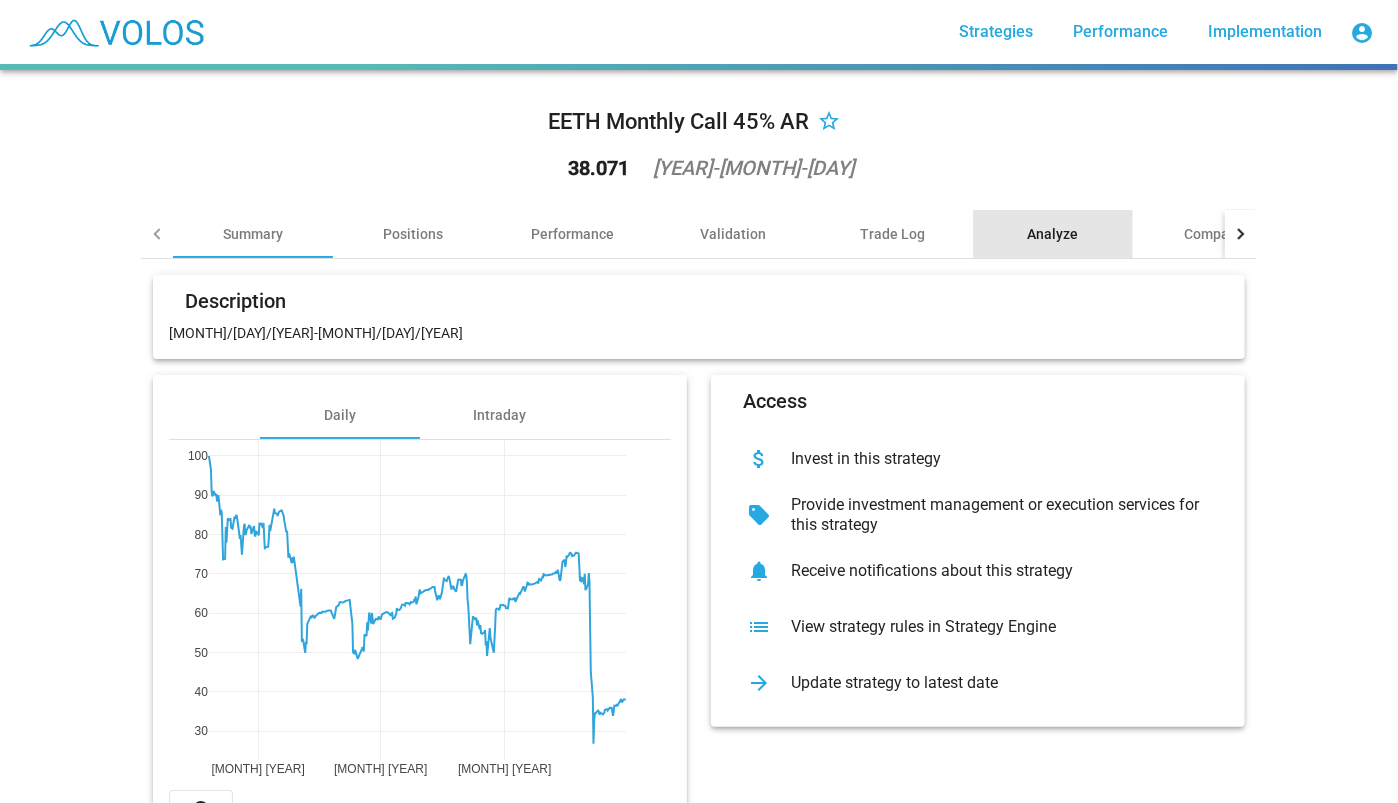 click on "Analyze" at bounding box center [1053, 234] 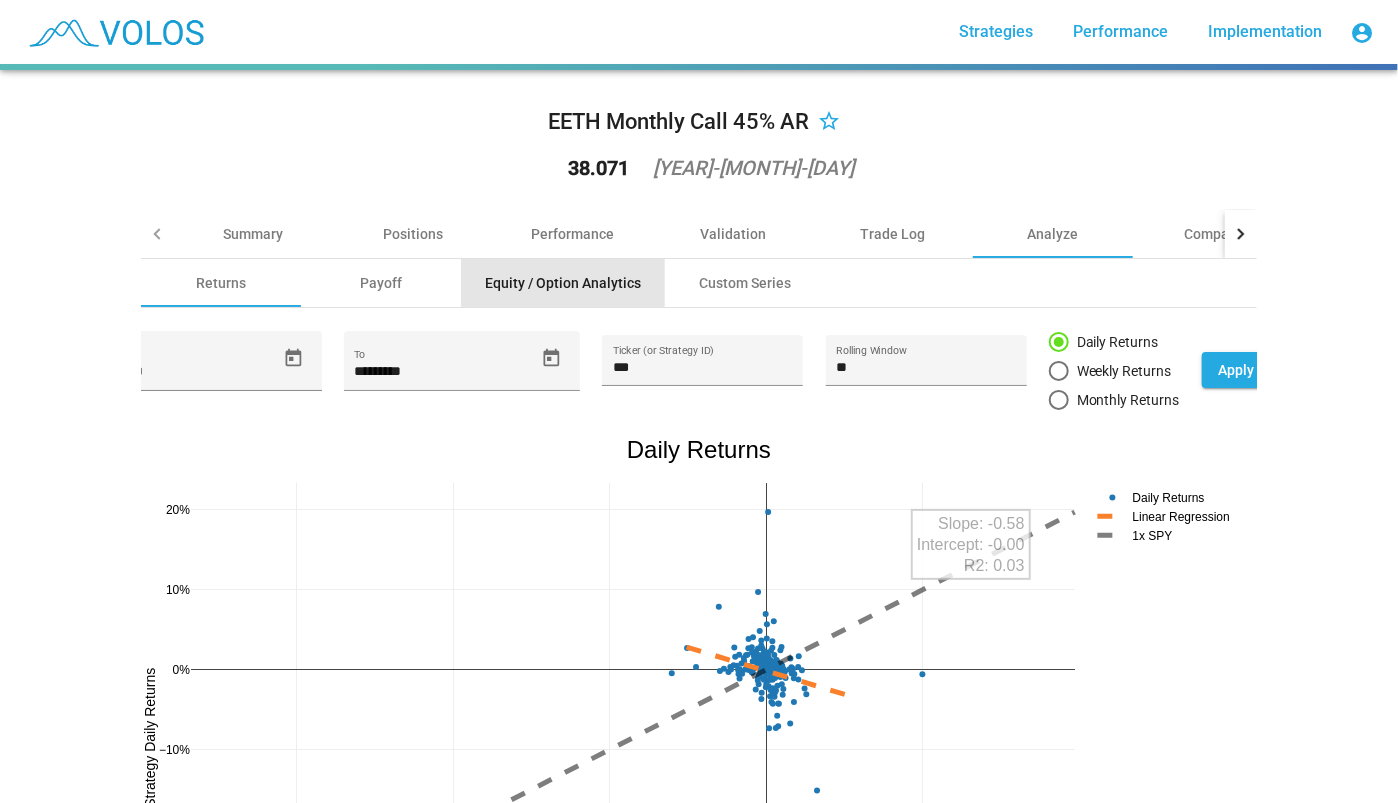 click on "Equity / Option Analytics" at bounding box center (563, 283) 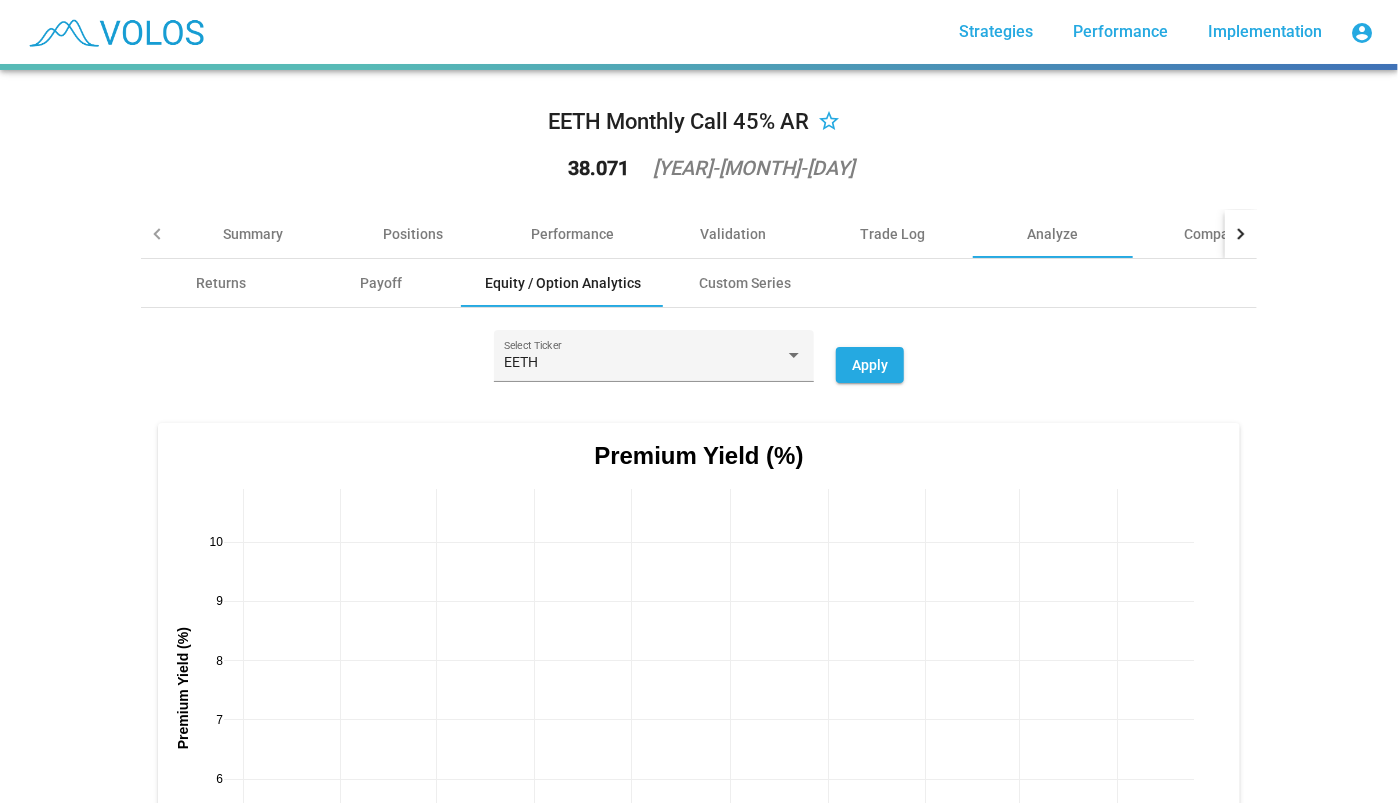 scroll, scrollTop: 40, scrollLeft: 0, axis: vertical 